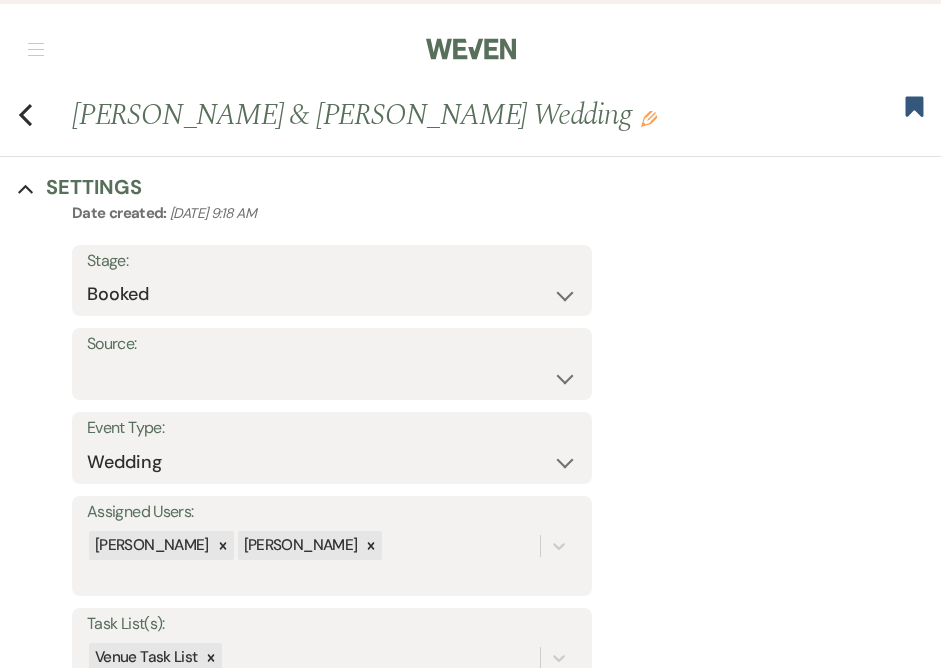 scroll, scrollTop: 0, scrollLeft: 0, axis: both 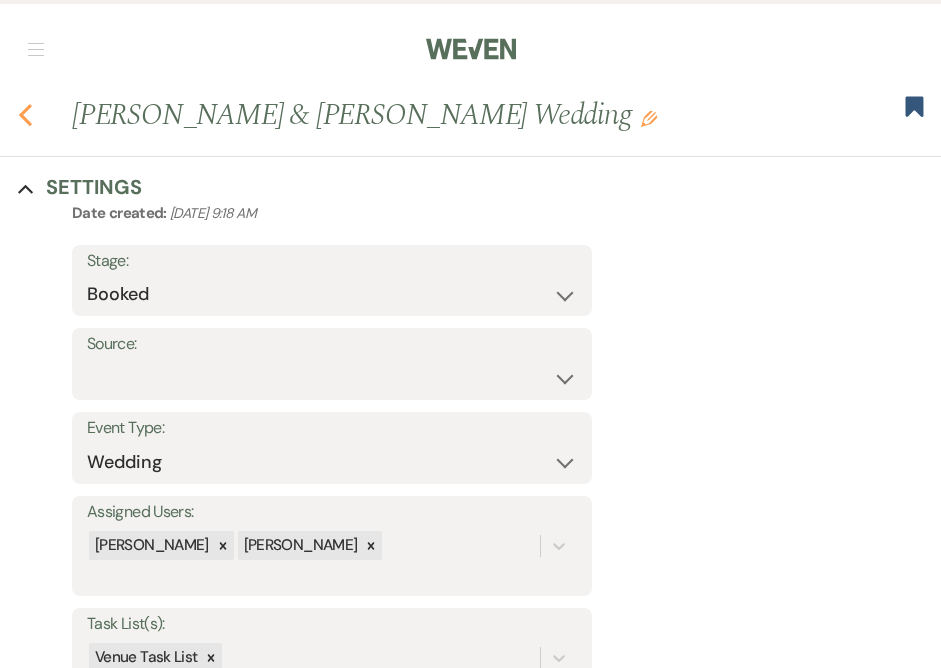 click on "Previous" 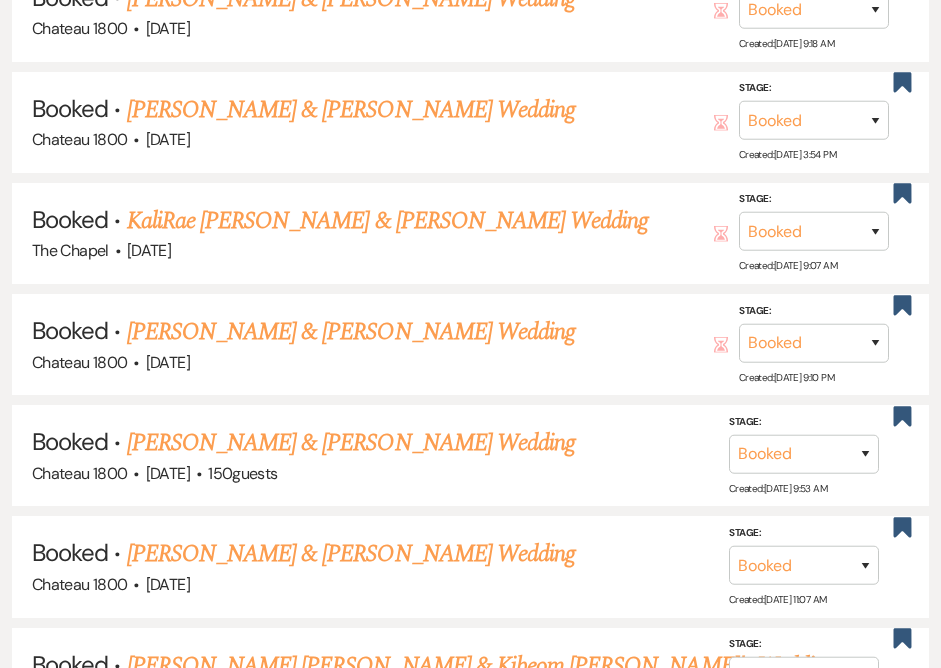 scroll, scrollTop: 1735, scrollLeft: 0, axis: vertical 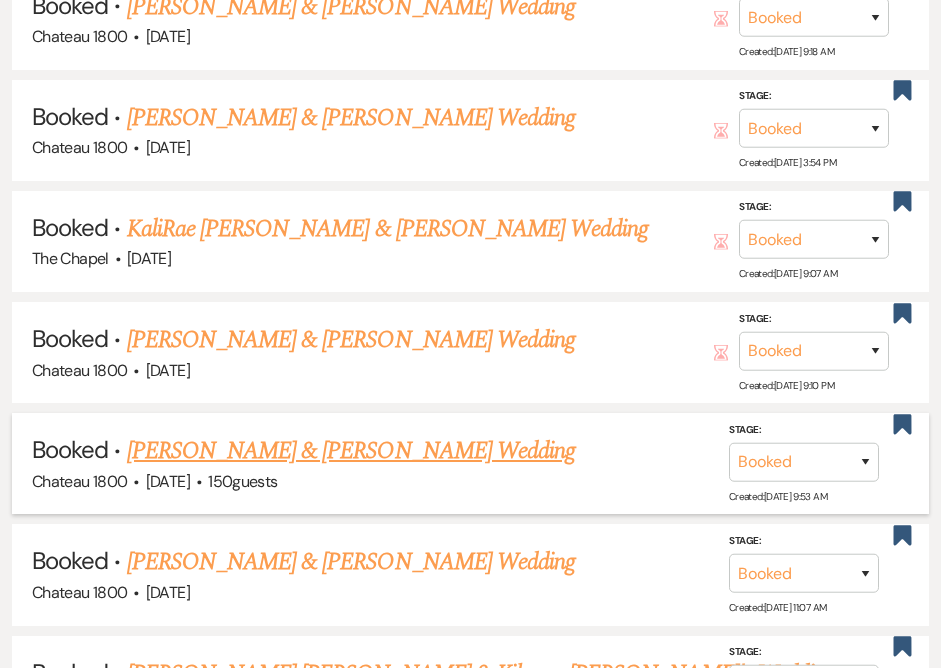 click on "[PERSON_NAME] & [PERSON_NAME] Wedding" at bounding box center [351, 451] 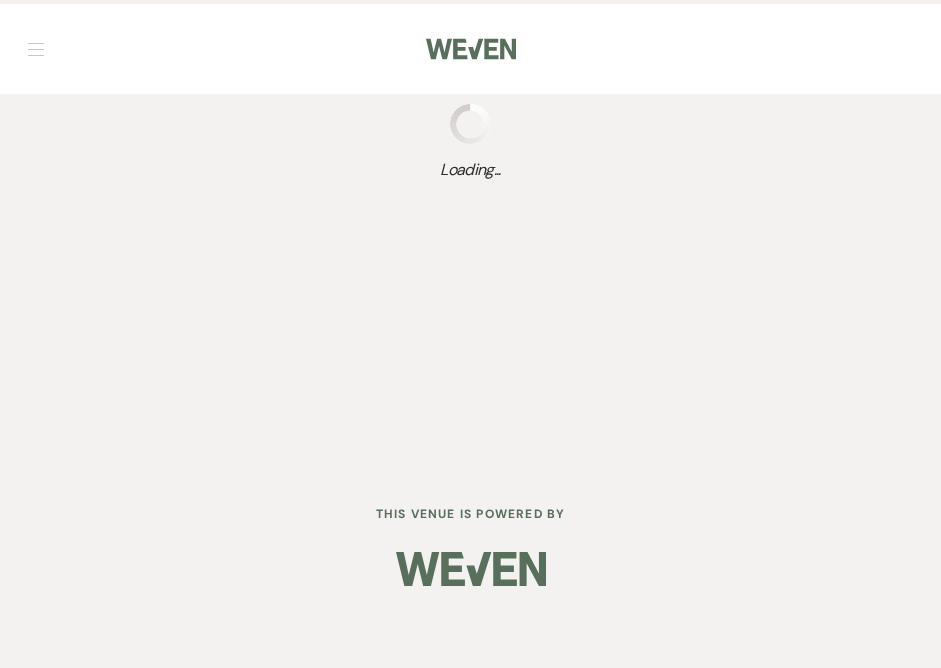 scroll, scrollTop: 0, scrollLeft: 0, axis: both 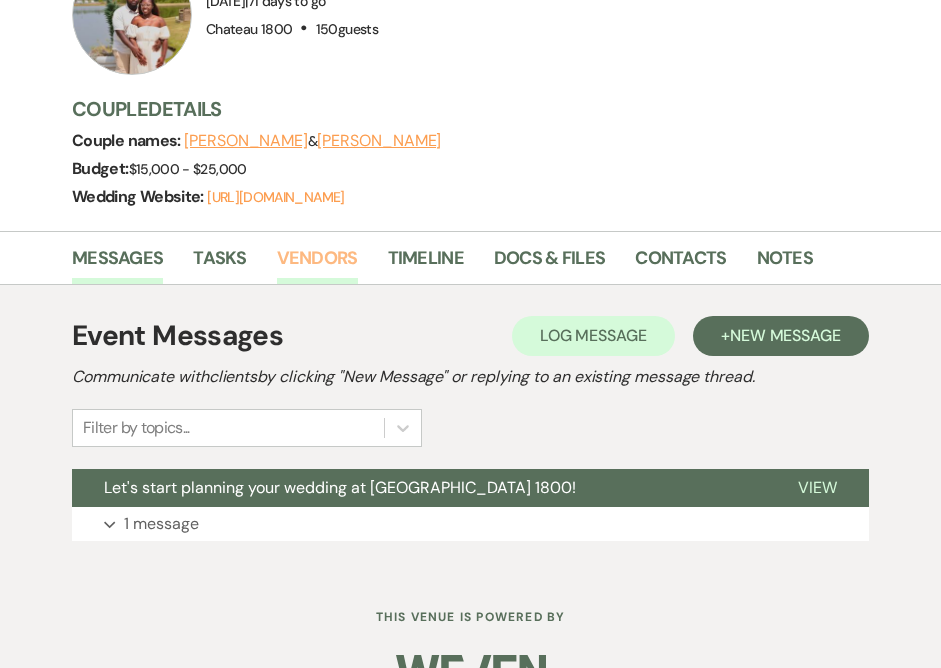 click on "Vendors" at bounding box center [317, 264] 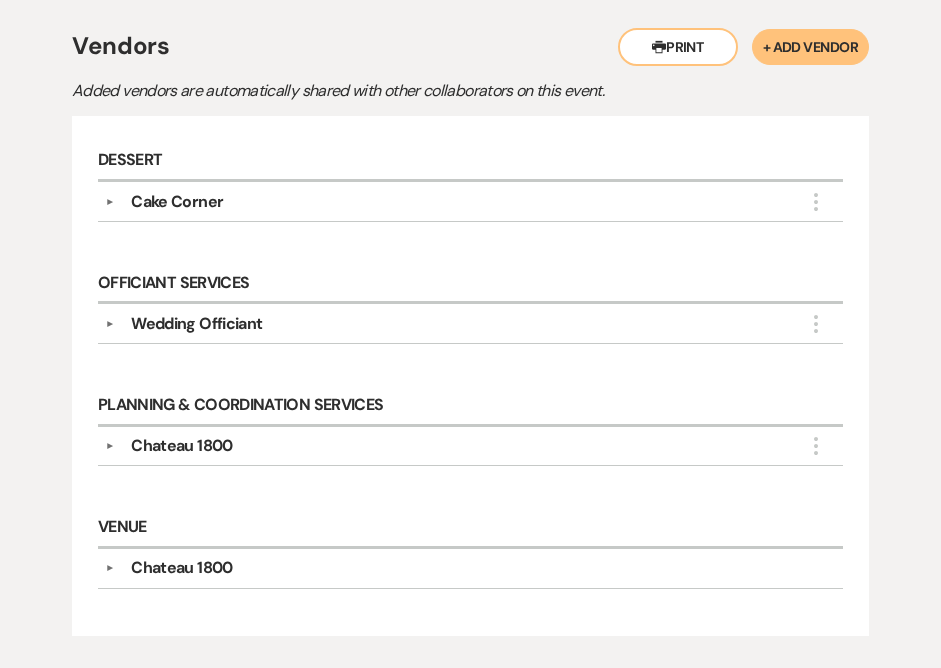 scroll, scrollTop: 574, scrollLeft: 0, axis: vertical 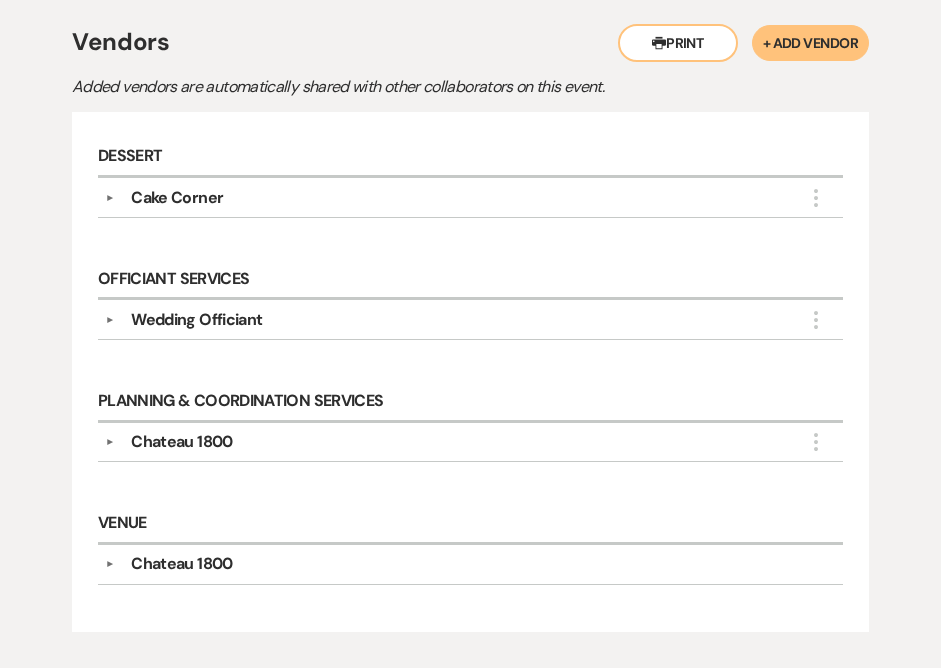 click on "▼ Cake Corner More Company Contact Information: Phone   [PHONE_NUMBER] Rsvp   [EMAIL_ADDRESS][DOMAIN_NAME] Point of Contact Info: Phone   [PHONE_NUMBER] Services to be Provided:   Bakery, Baked Goods and Desserts" at bounding box center (470, 198) 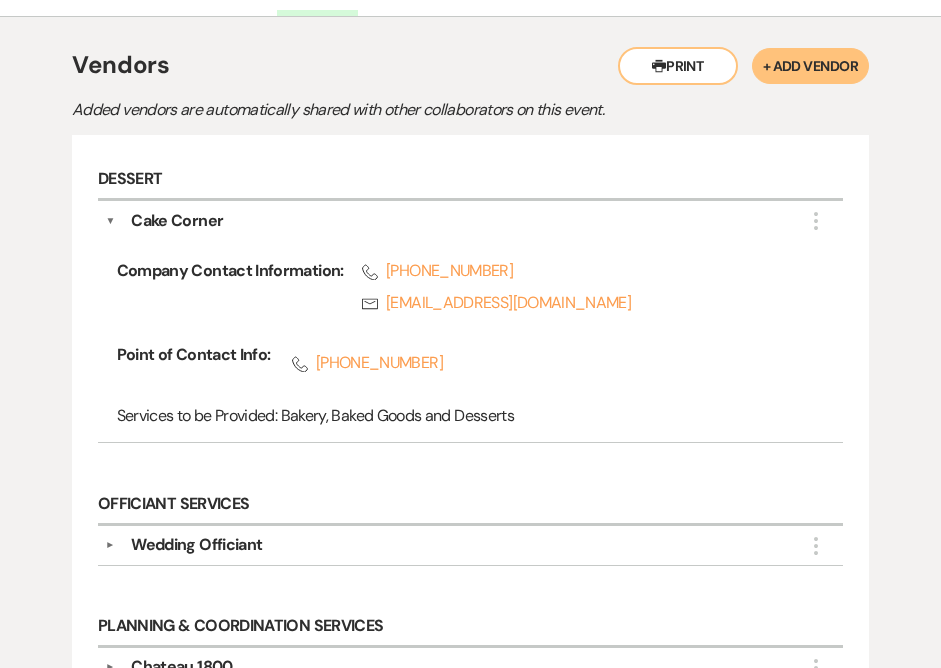 scroll, scrollTop: 546, scrollLeft: 0, axis: vertical 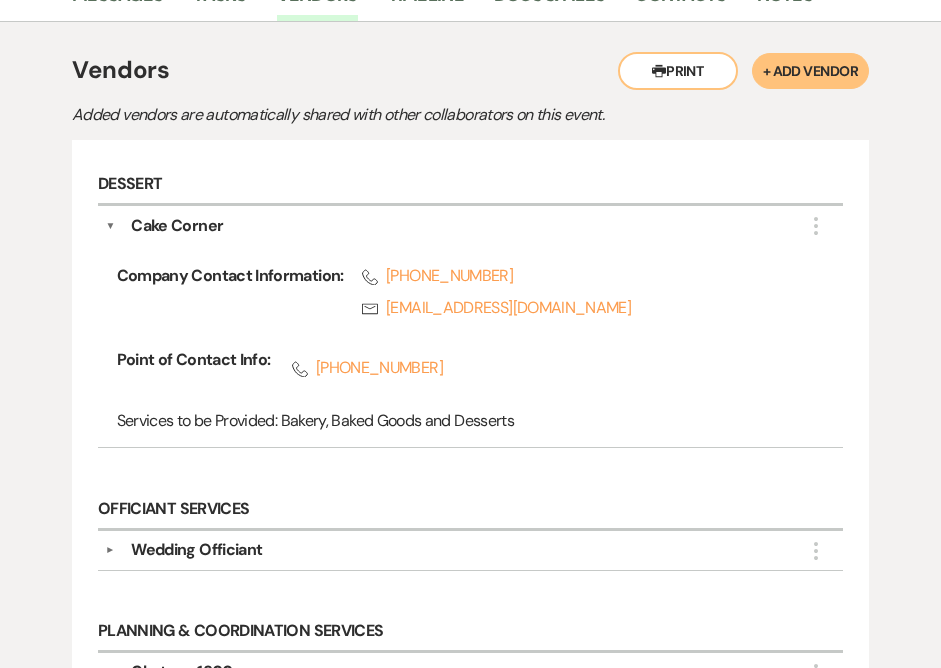click on "Cake Corner" at bounding box center [177, 226] 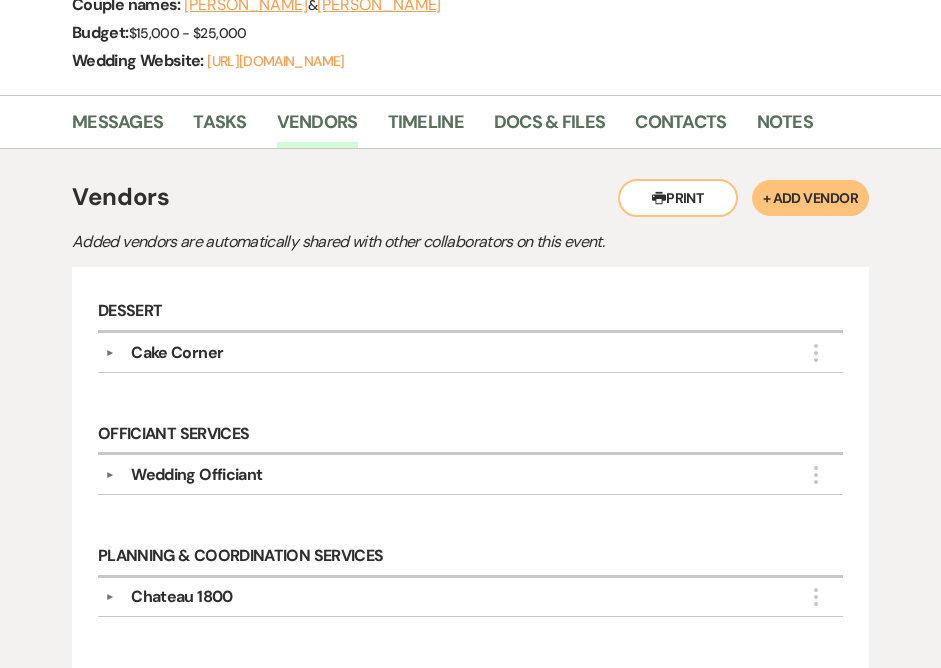 scroll, scrollTop: 413, scrollLeft: 0, axis: vertical 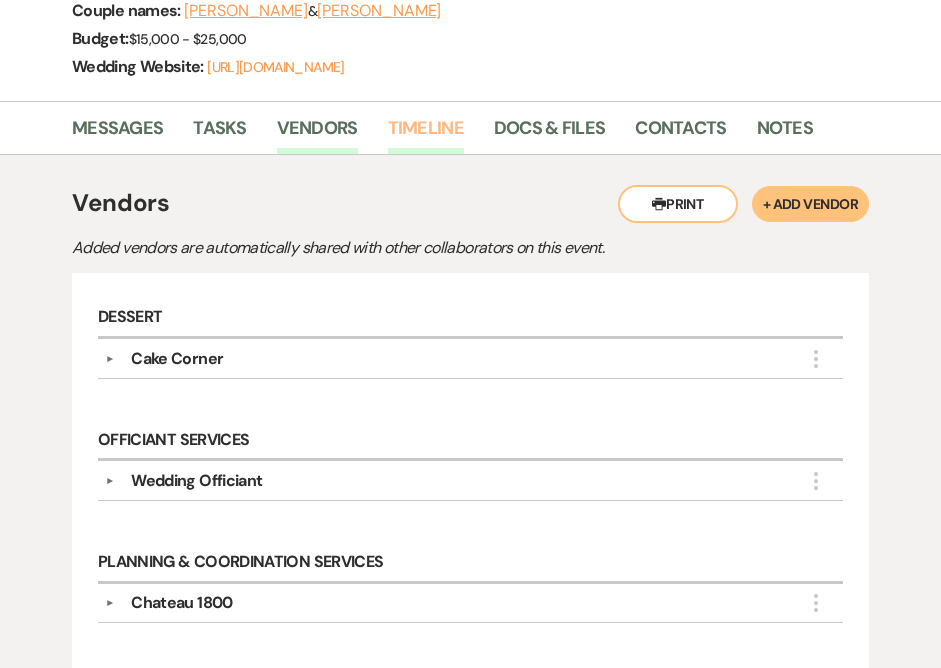 click on "Timeline" at bounding box center [426, 134] 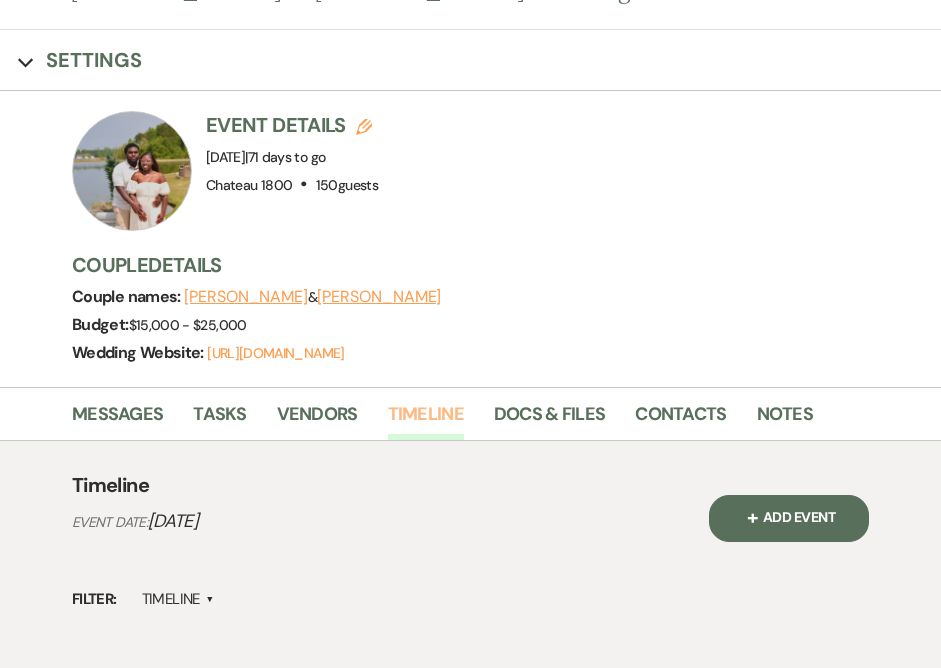 scroll, scrollTop: 413, scrollLeft: 0, axis: vertical 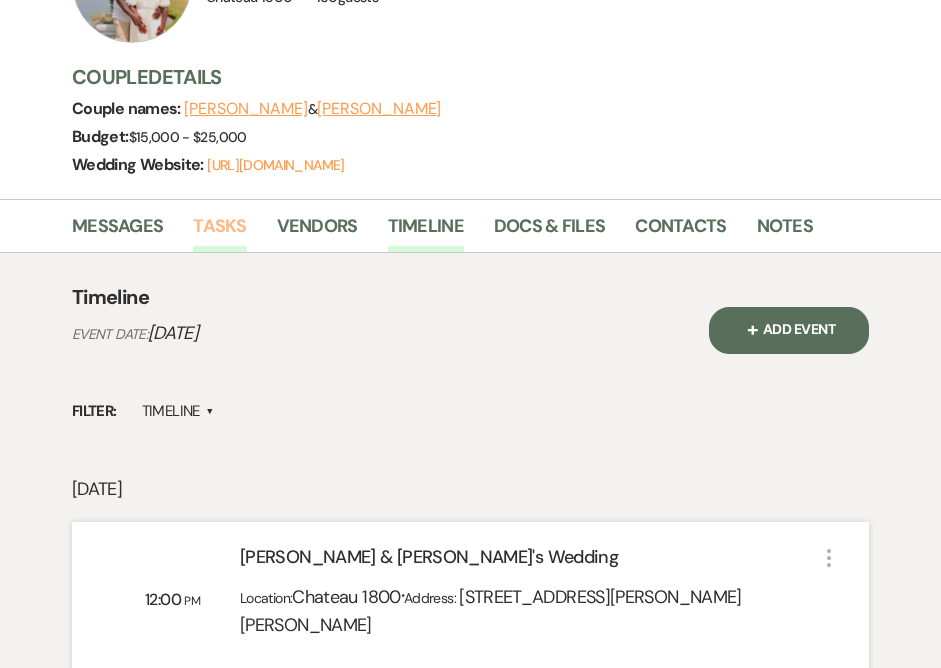 click on "Tasks" at bounding box center [219, 232] 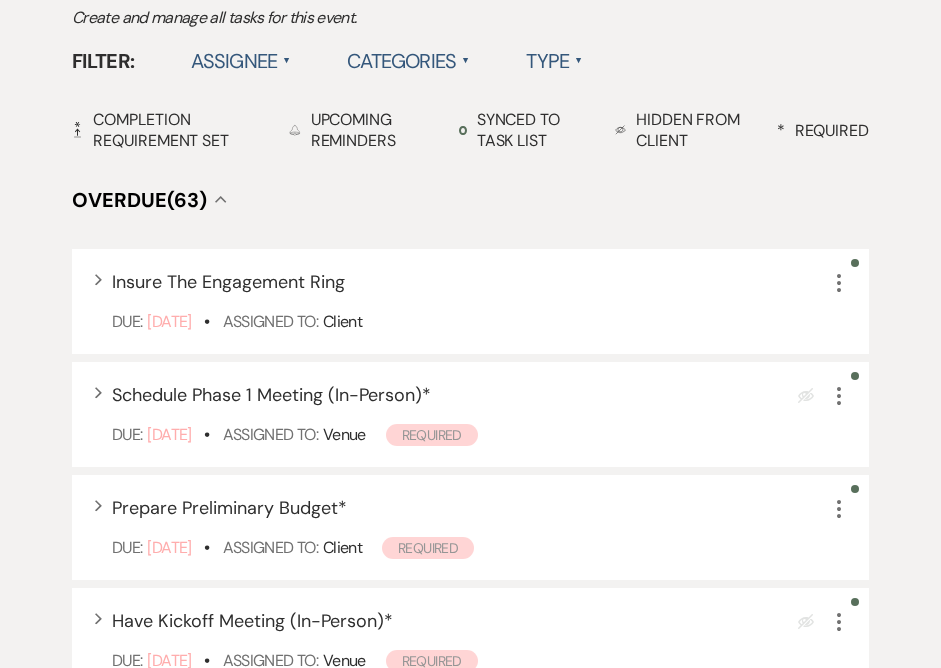 scroll, scrollTop: 639, scrollLeft: 0, axis: vertical 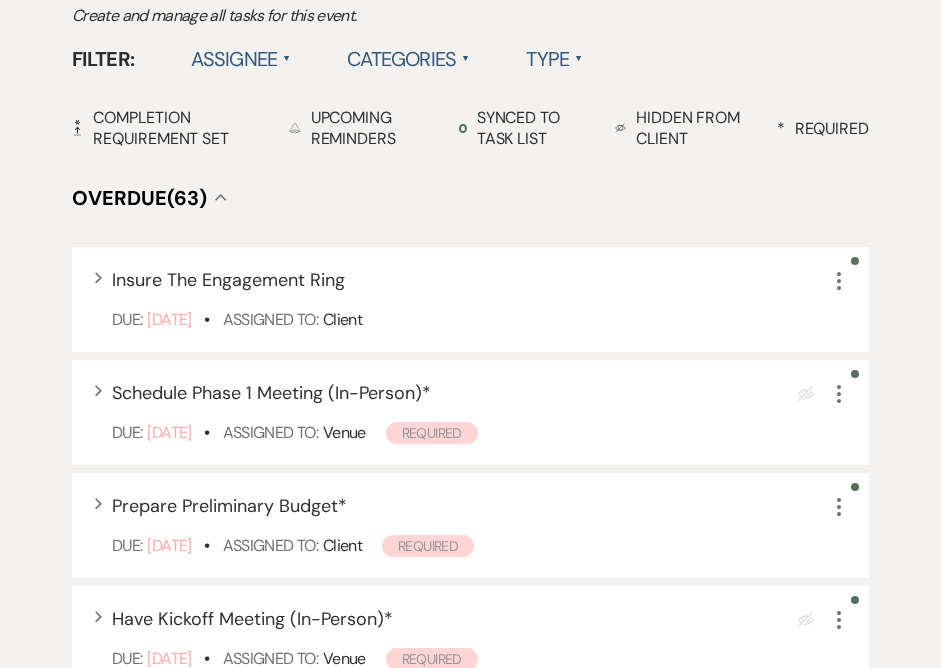 click on "Assignee   ▲" at bounding box center (241, 59) 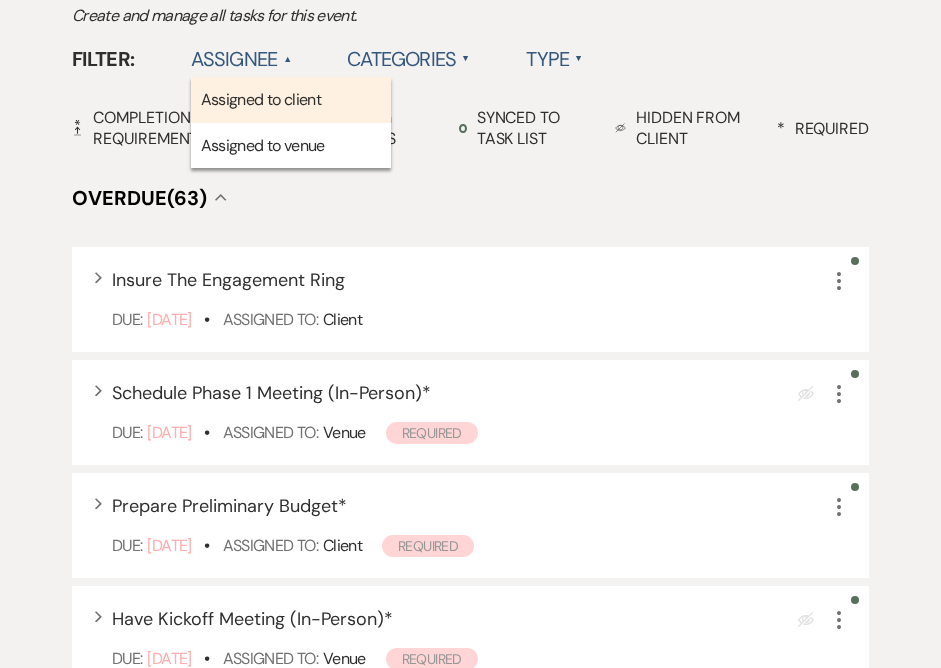 click on "Assigned to client" at bounding box center [291, 100] 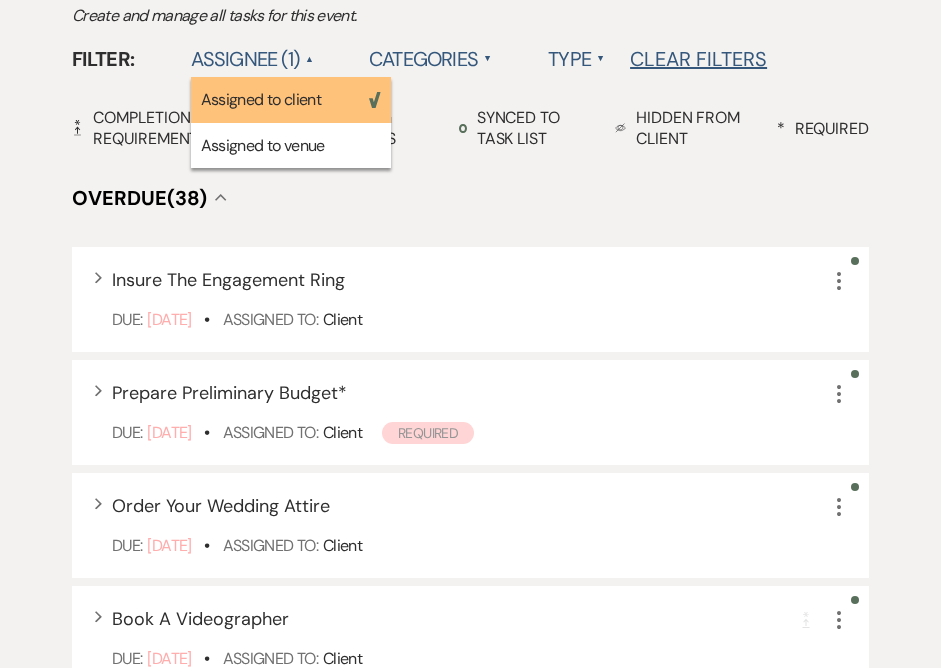 click on "Overdue  (38) Collapse" at bounding box center (470, 198) 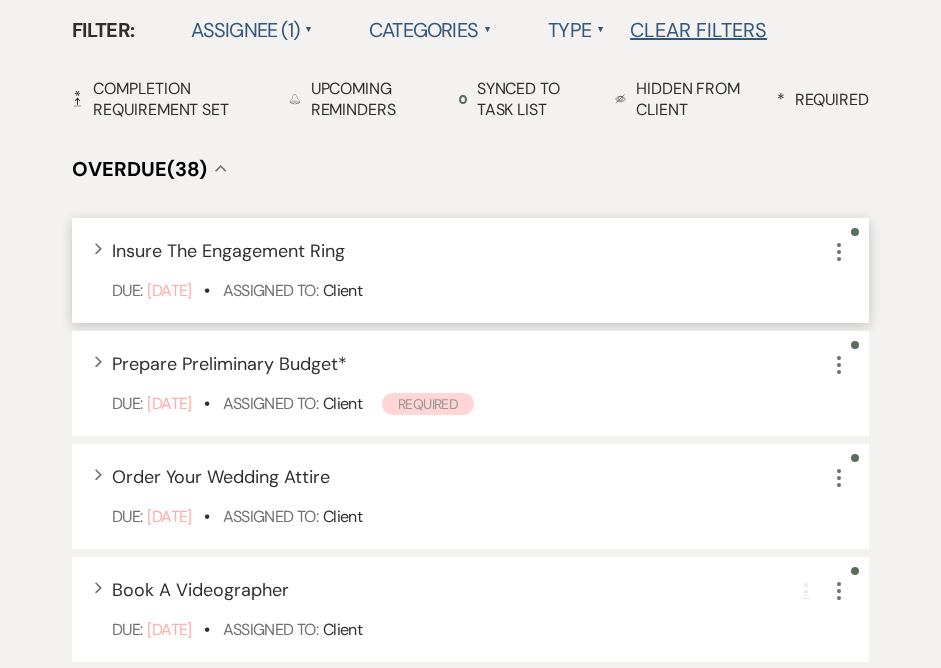 scroll, scrollTop: 684, scrollLeft: 0, axis: vertical 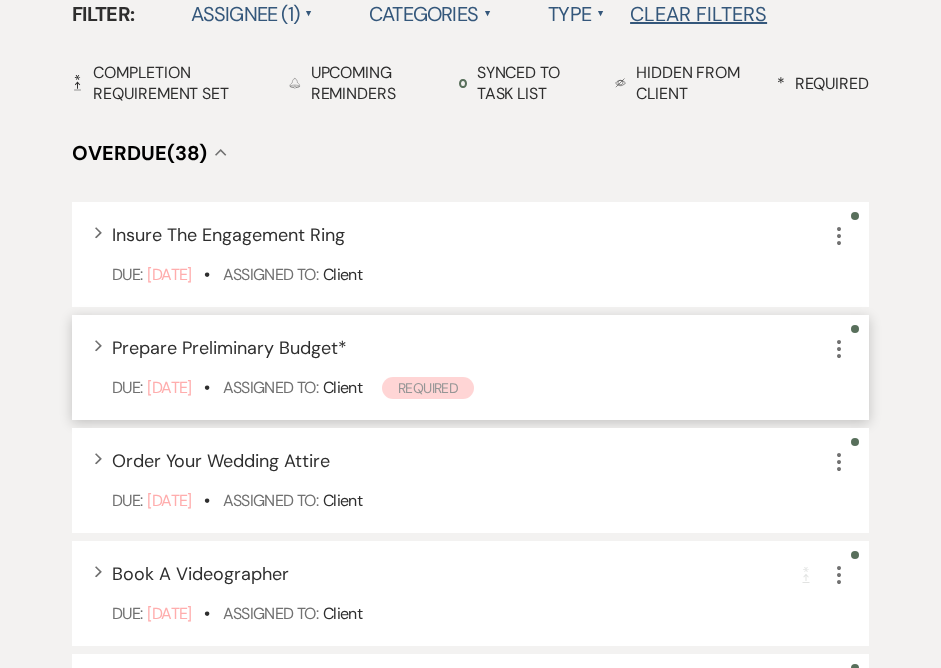 click 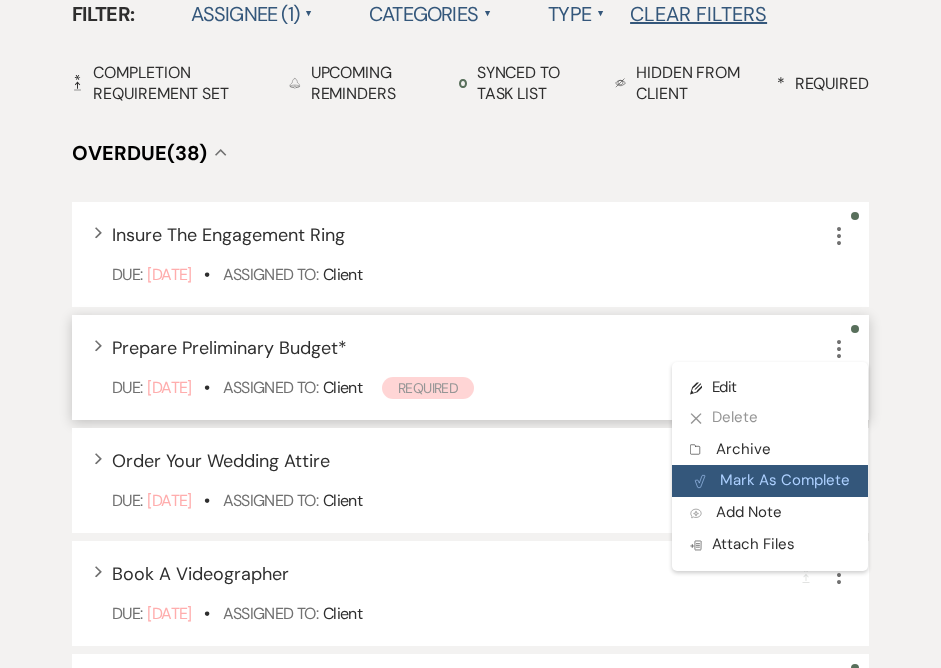click on "Plan Portal Link   Mark As Complete" at bounding box center [770, 481] 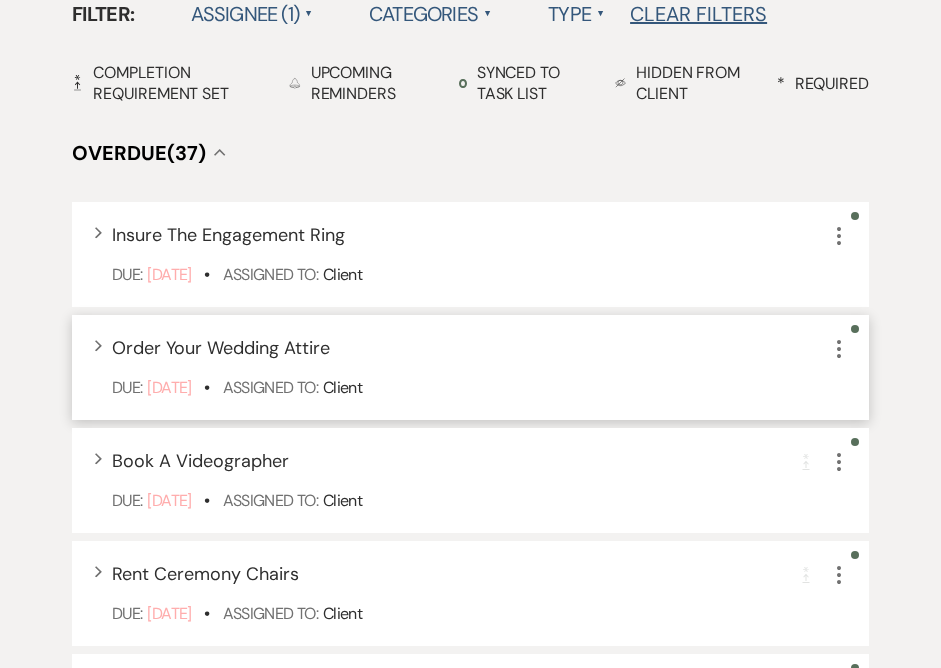 click on "More" 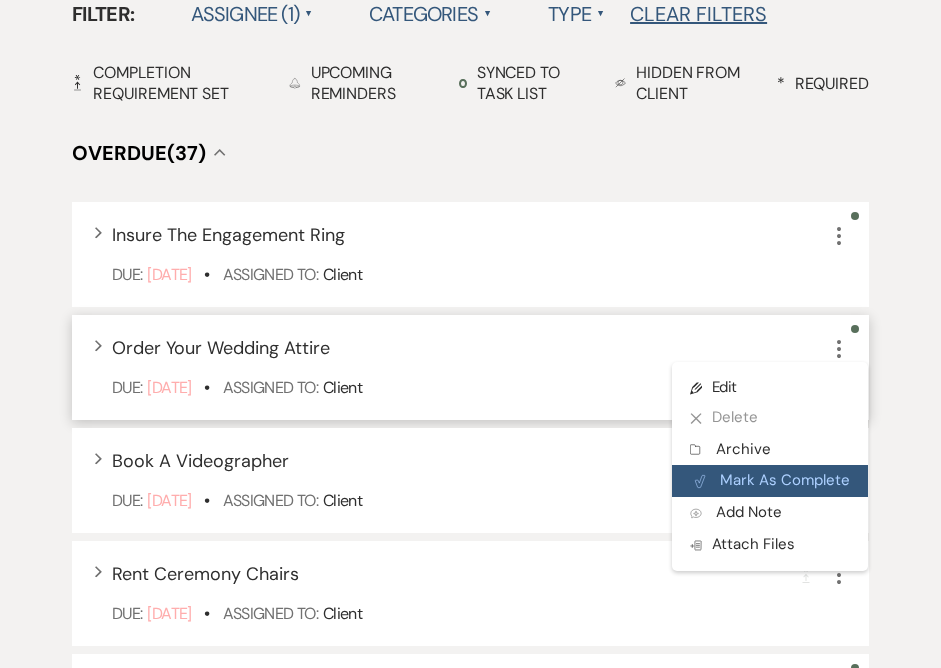 click on "Plan Portal Link   Mark As Complete" at bounding box center (770, 481) 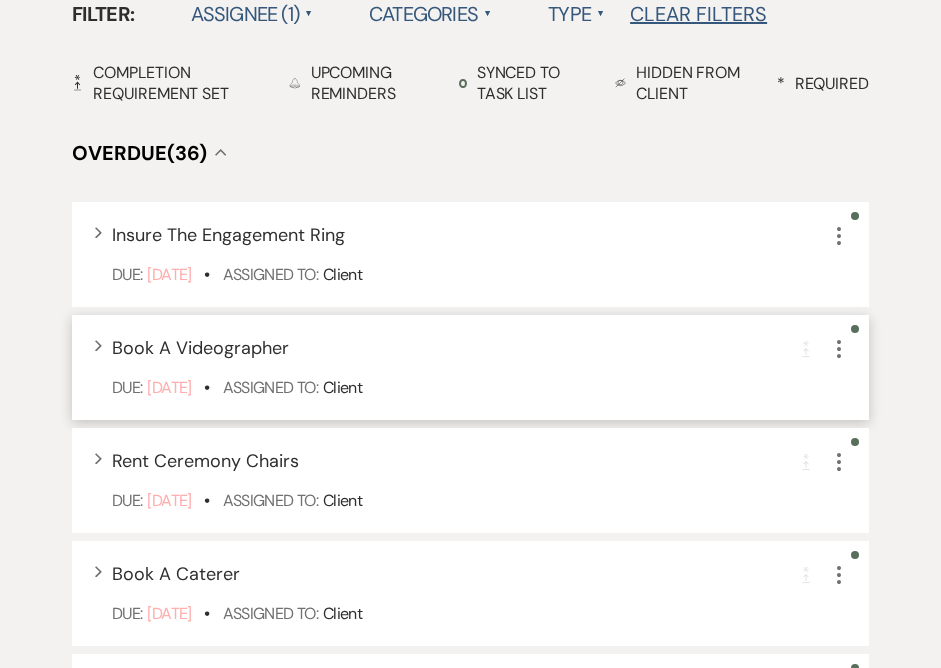 click on "More" 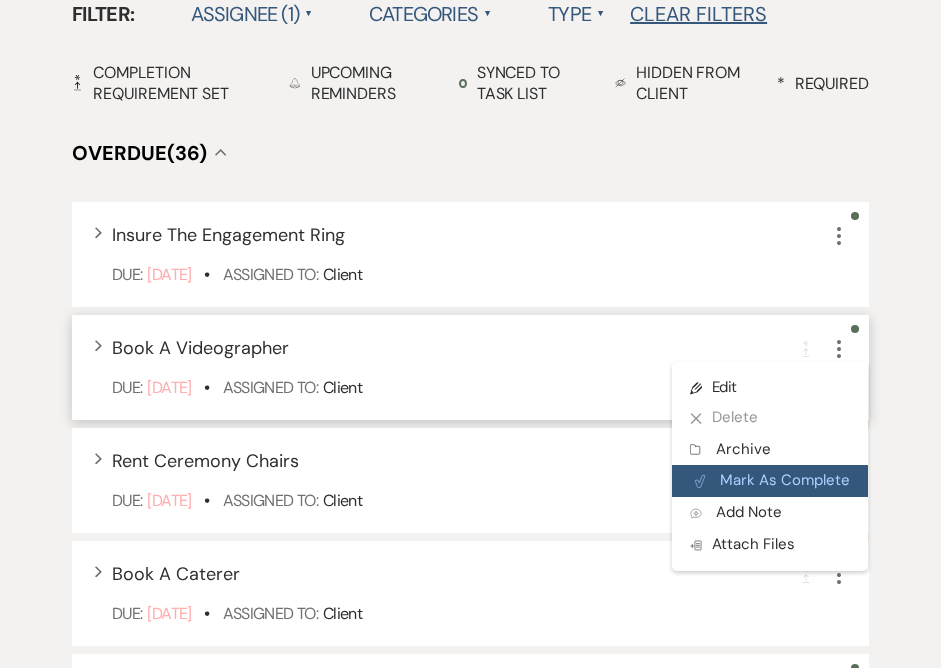 click on "Plan Portal Link   Mark As Complete" at bounding box center [770, 481] 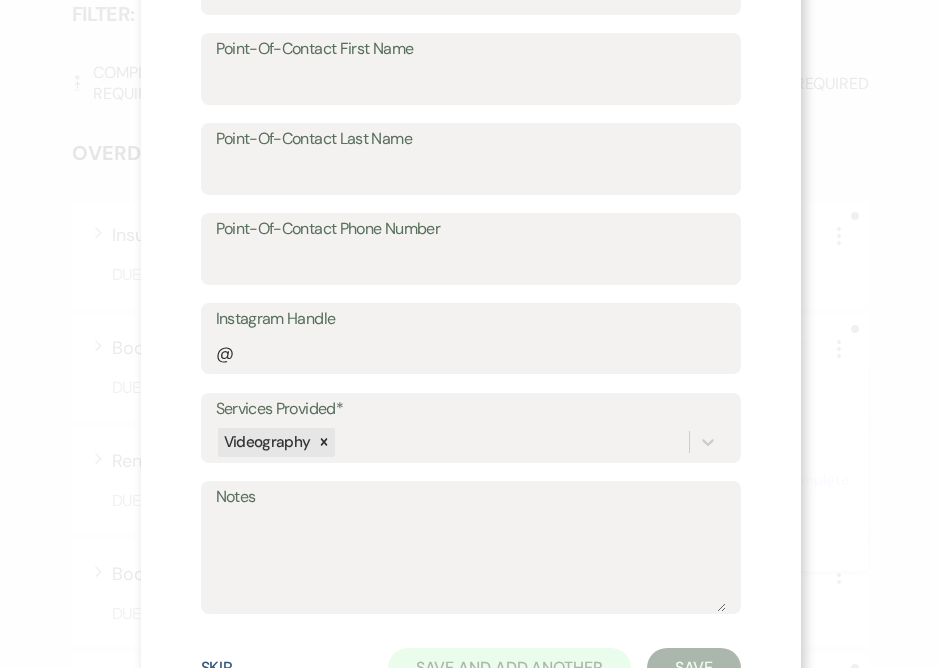 scroll, scrollTop: 830, scrollLeft: 0, axis: vertical 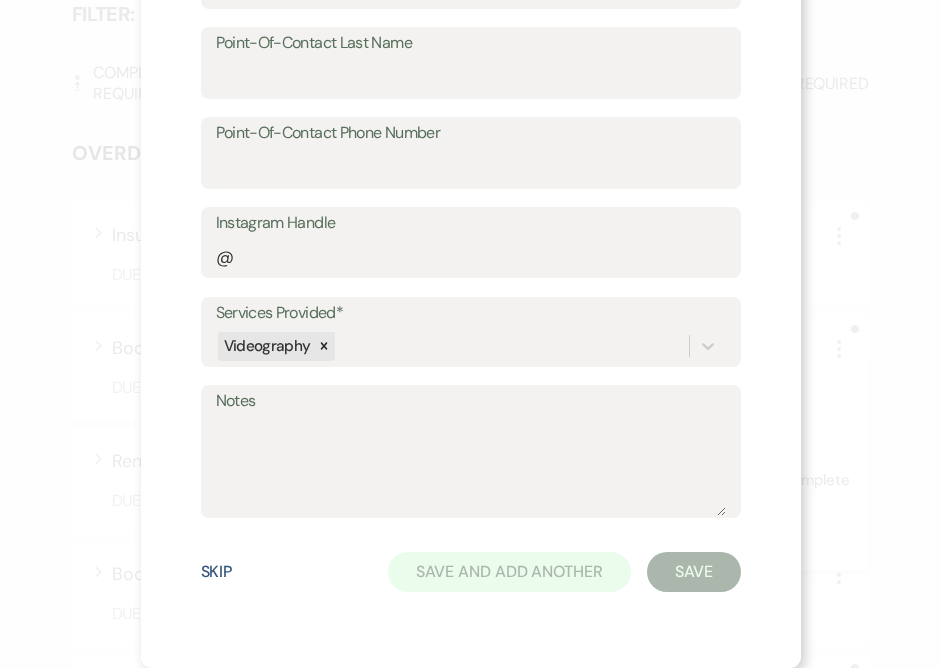 click on "Skip" at bounding box center (217, 572) 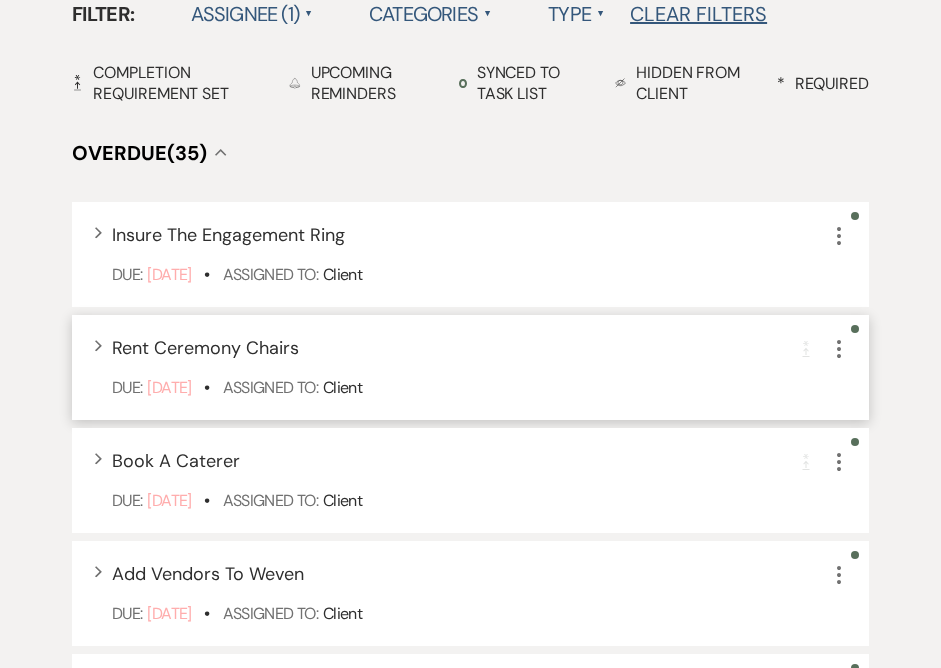 click on "More" 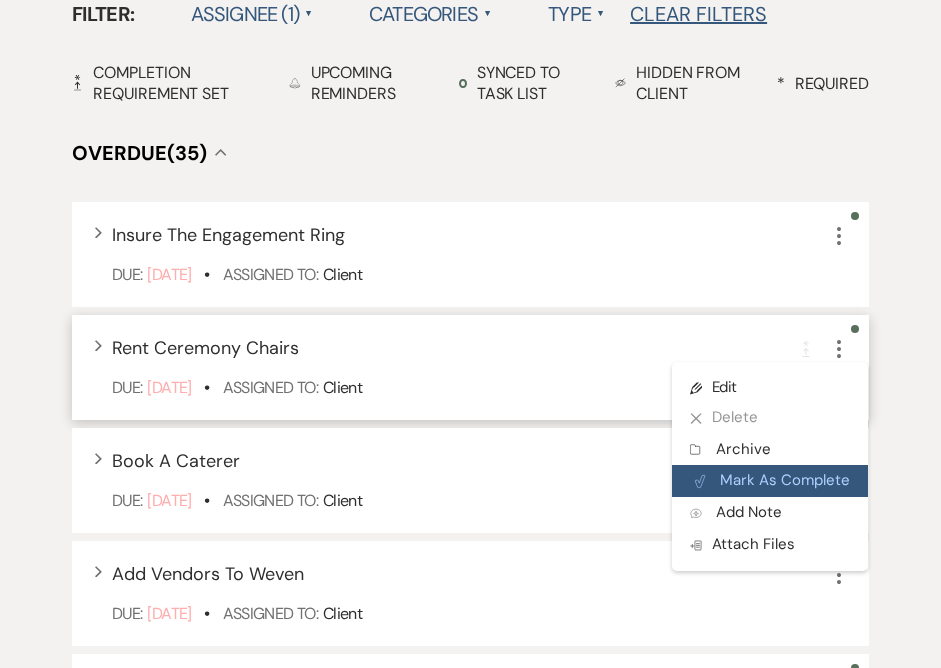 click on "Plan Portal Link   Mark As Complete" at bounding box center (770, 481) 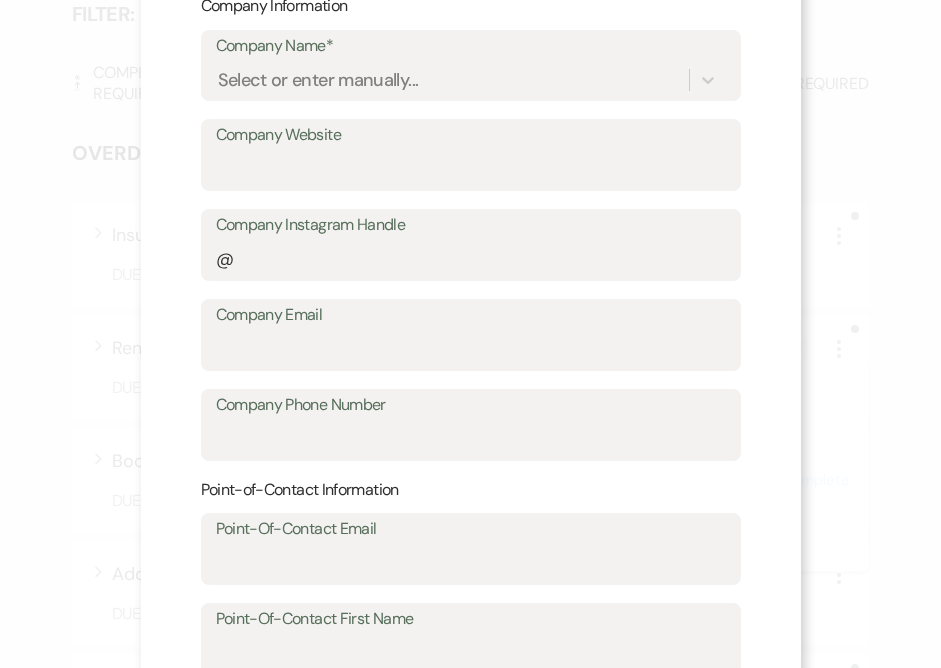 scroll, scrollTop: 830, scrollLeft: 0, axis: vertical 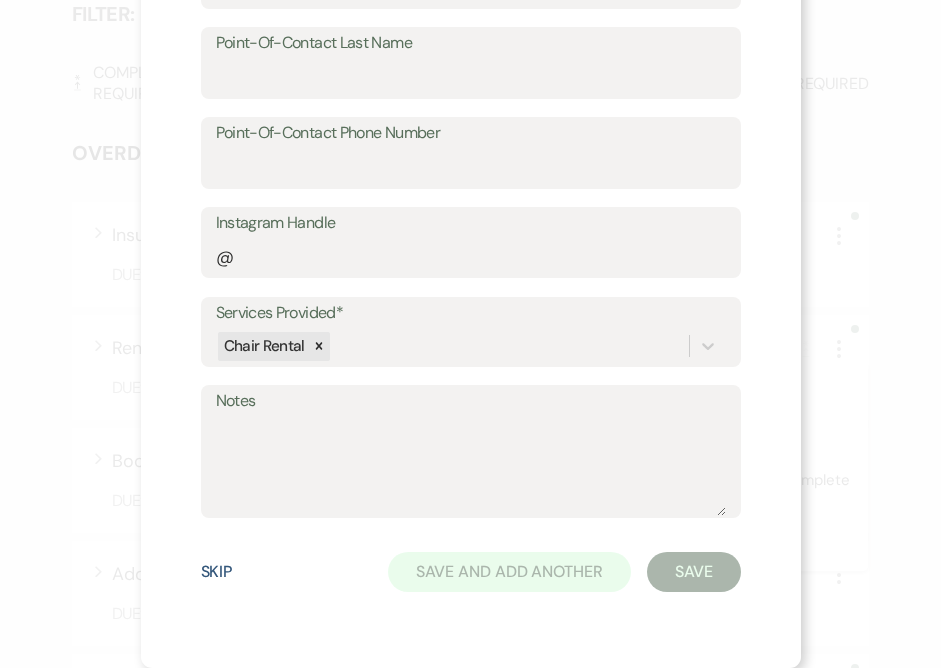 click on "Skip" at bounding box center [217, 572] 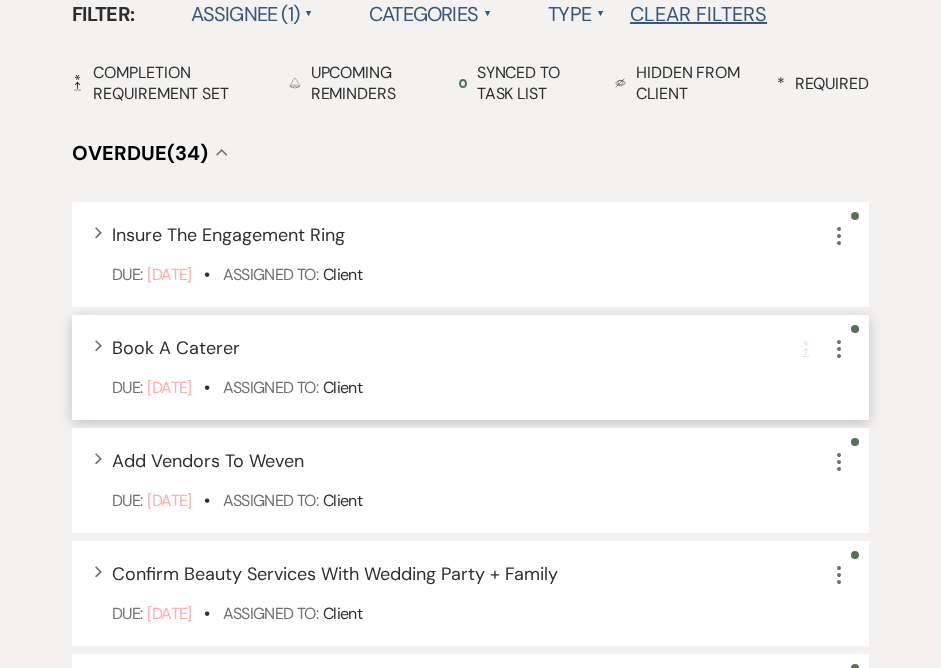 click on "More" 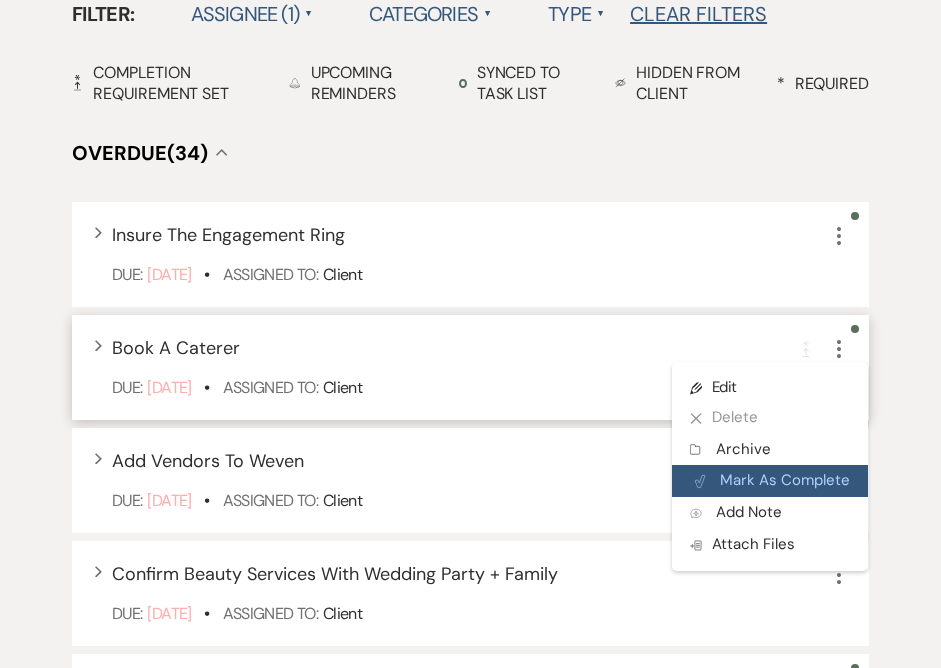 click on "Plan Portal Link   Mark As Complete" at bounding box center (770, 481) 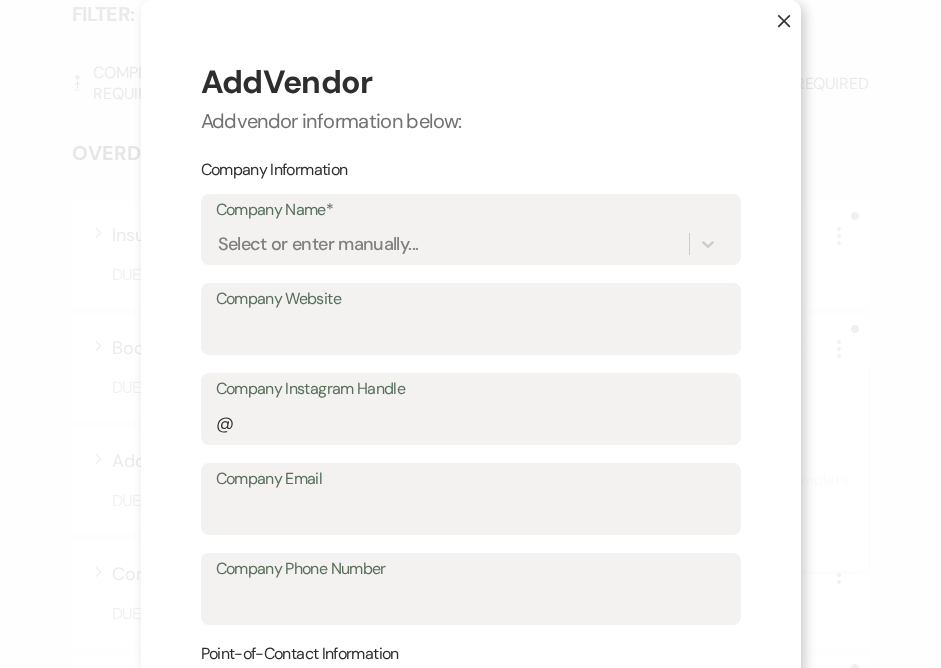 scroll, scrollTop: 830, scrollLeft: 0, axis: vertical 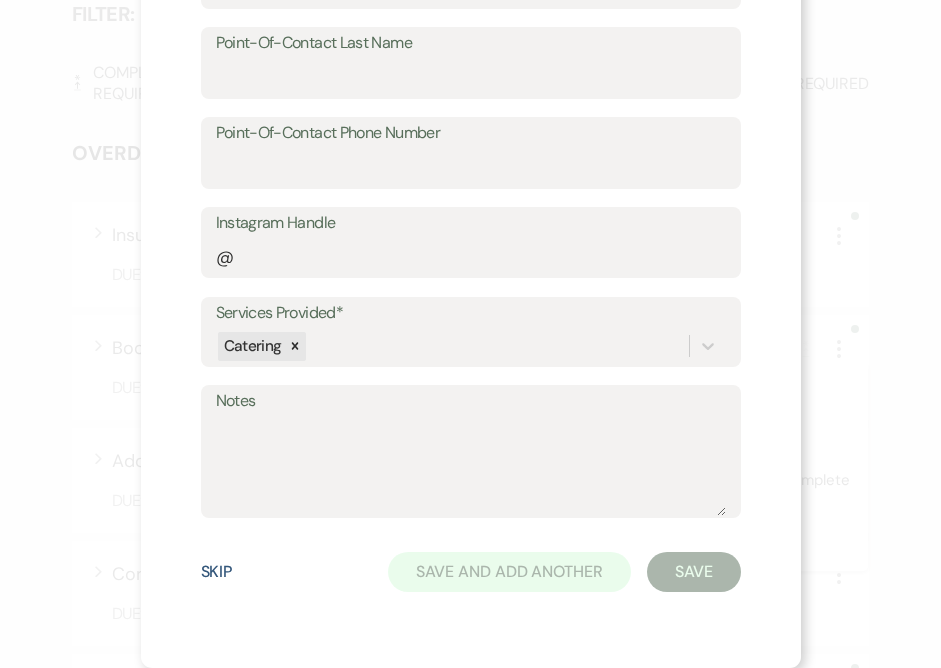 click on "Skip" at bounding box center [217, 572] 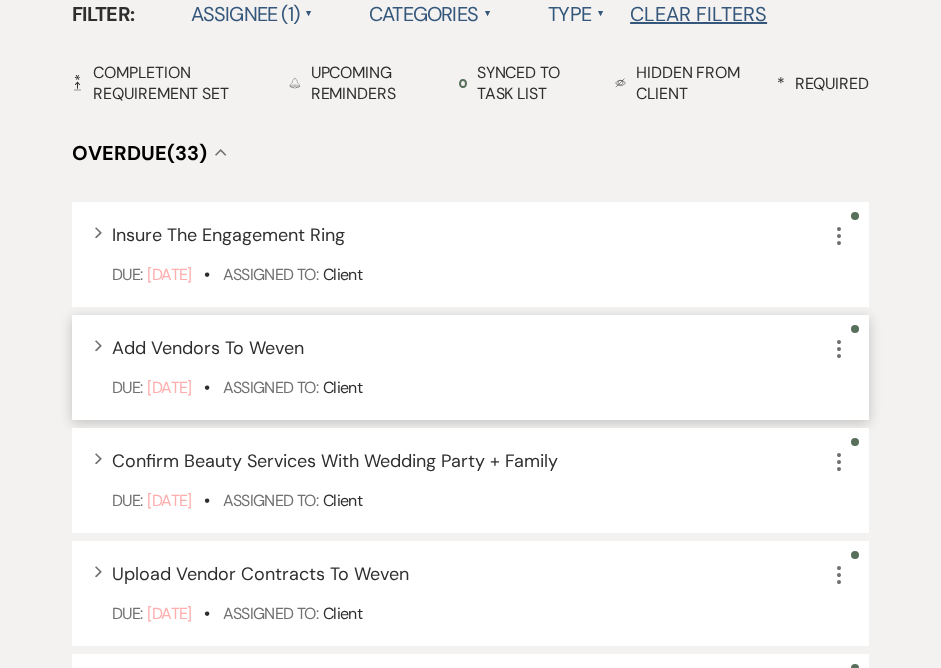 click on "More" 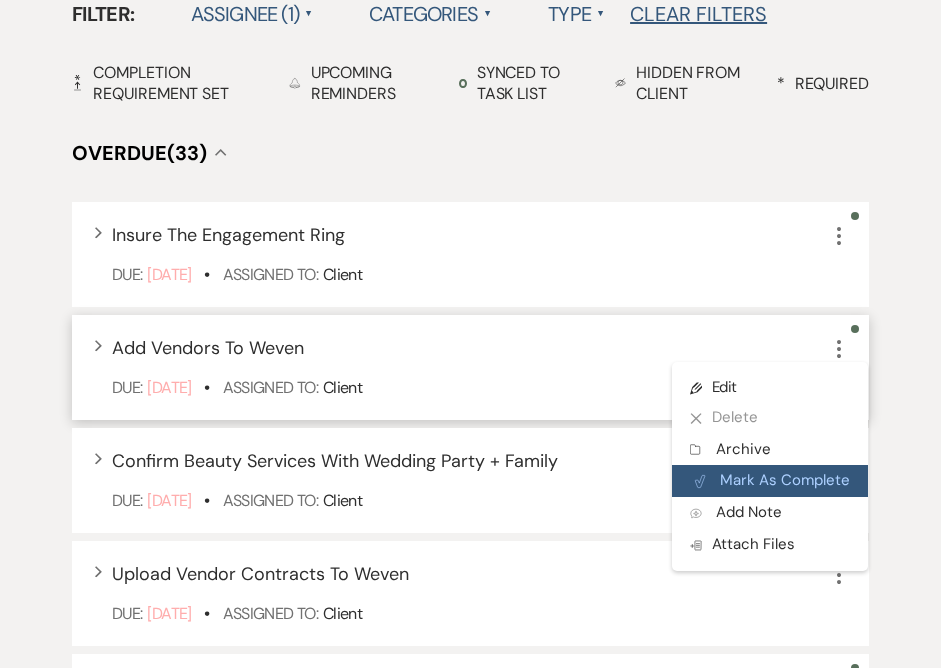 click on "Plan Portal Link   Mark As Complete" at bounding box center [770, 481] 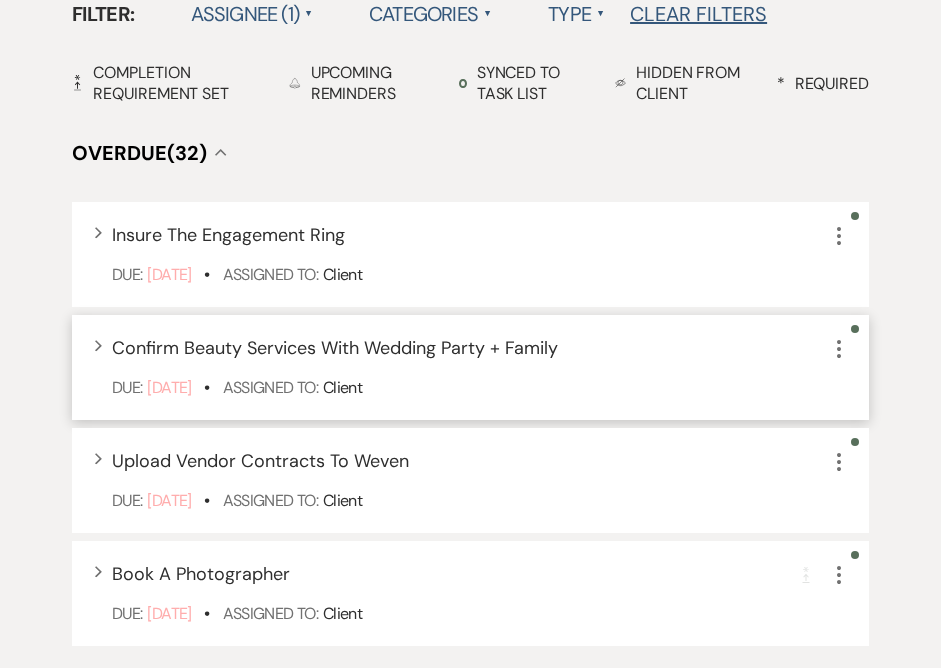 click on "More" 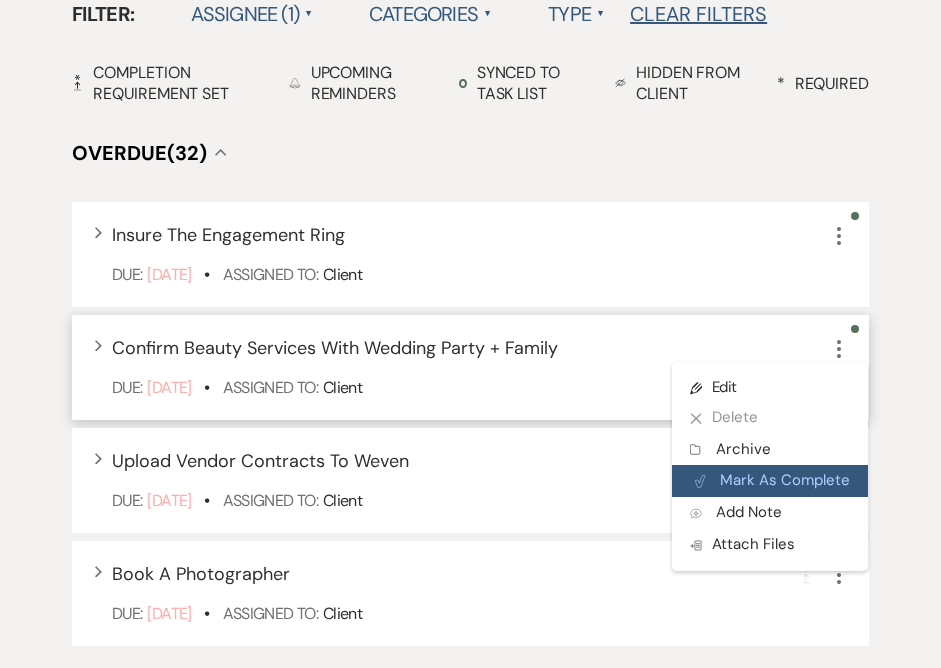 click on "Plan Portal Link   Mark As Complete" at bounding box center (770, 481) 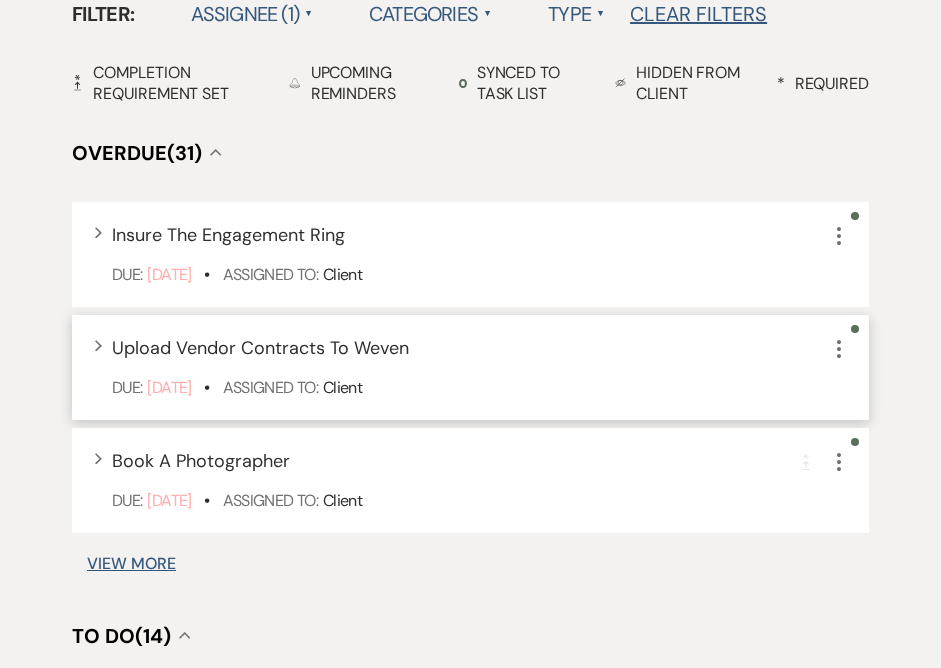 click on "More" 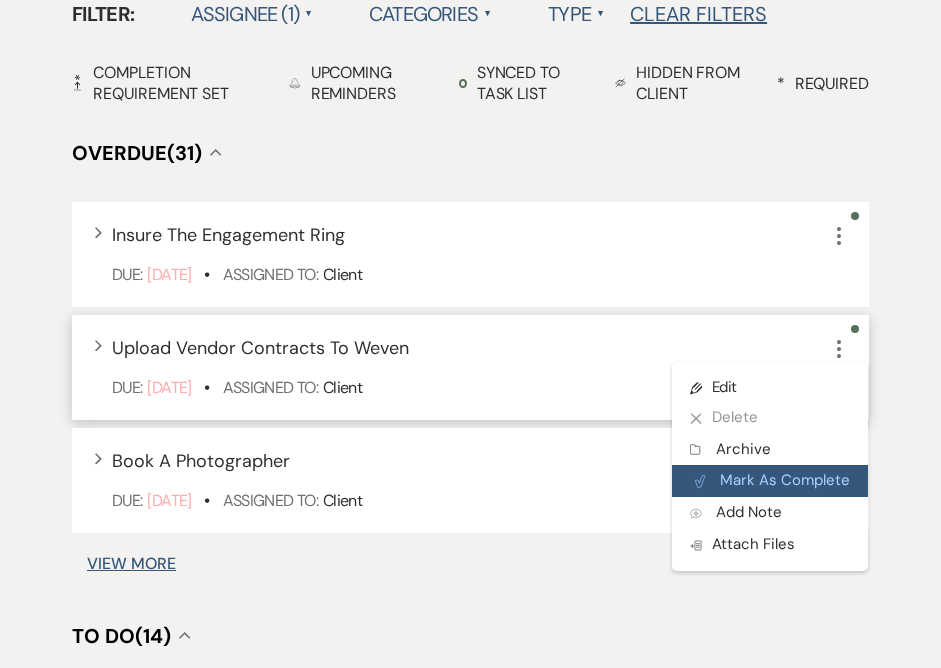 click on "Plan Portal Link   Mark As Complete" at bounding box center (770, 481) 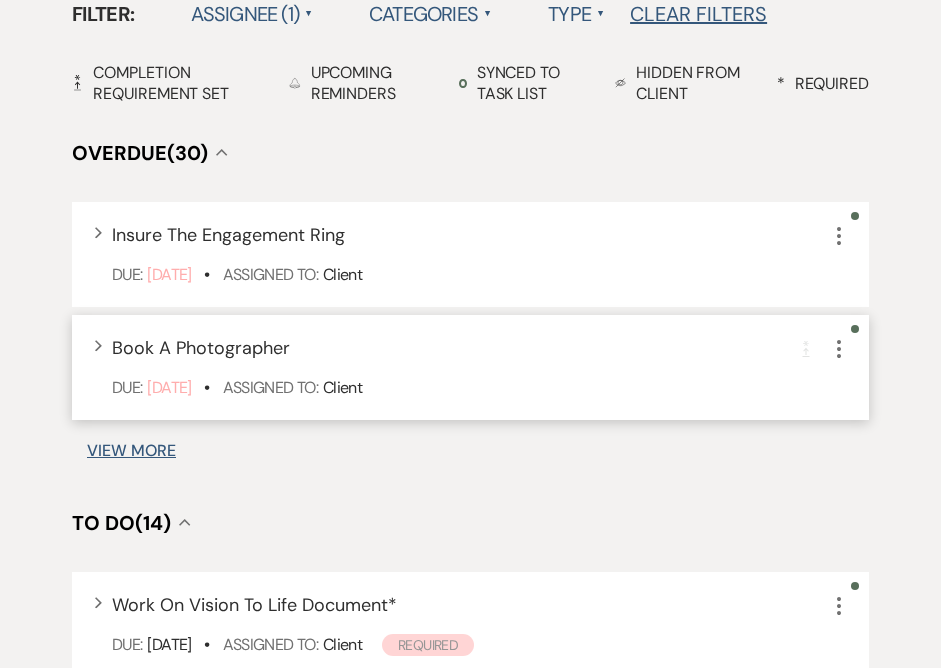 click on "More" 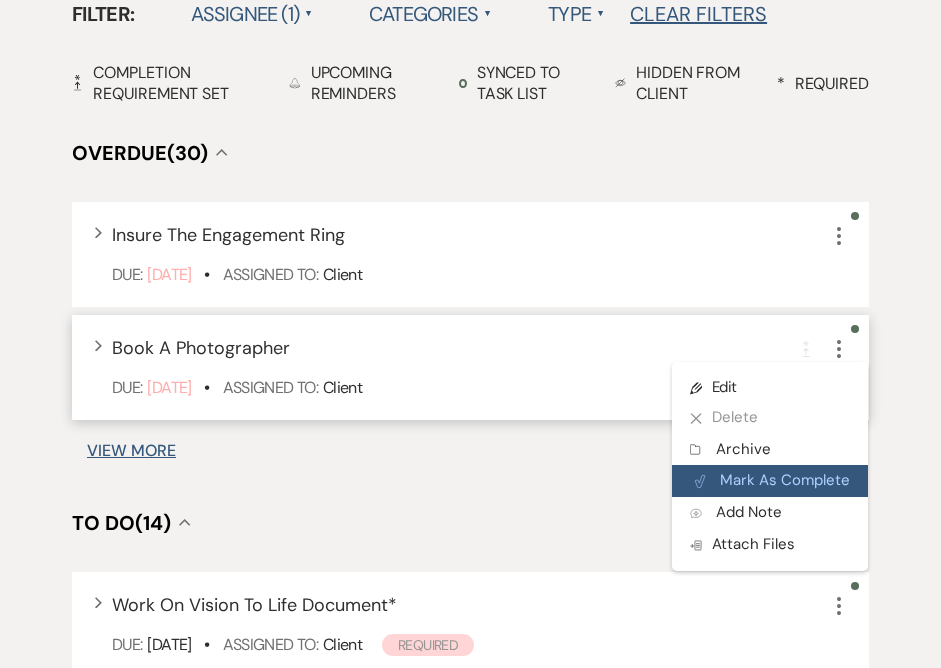 click on "Plan Portal Link   Mark As Complete" at bounding box center (770, 481) 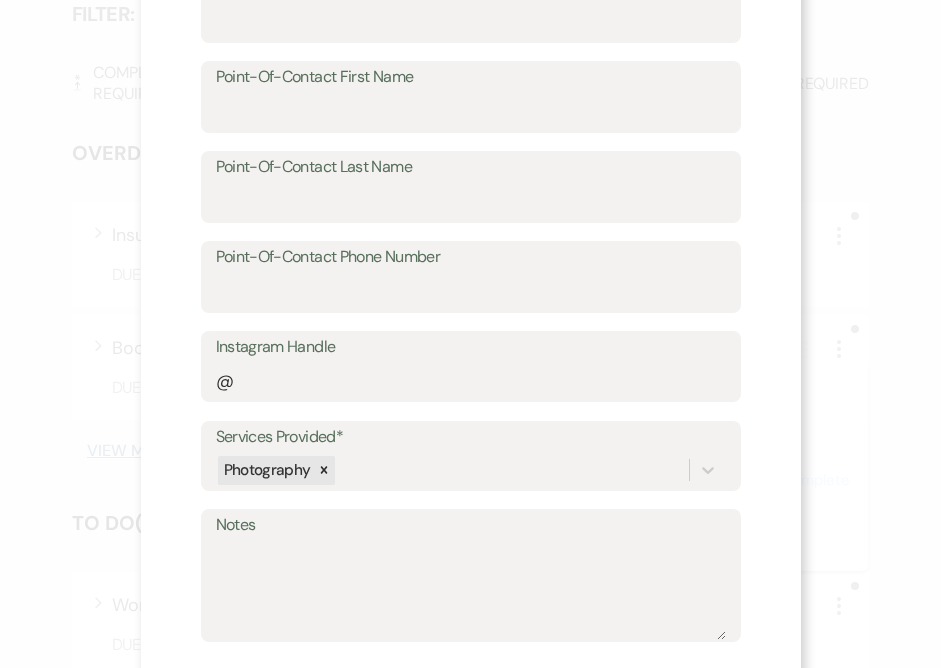 scroll, scrollTop: 830, scrollLeft: 0, axis: vertical 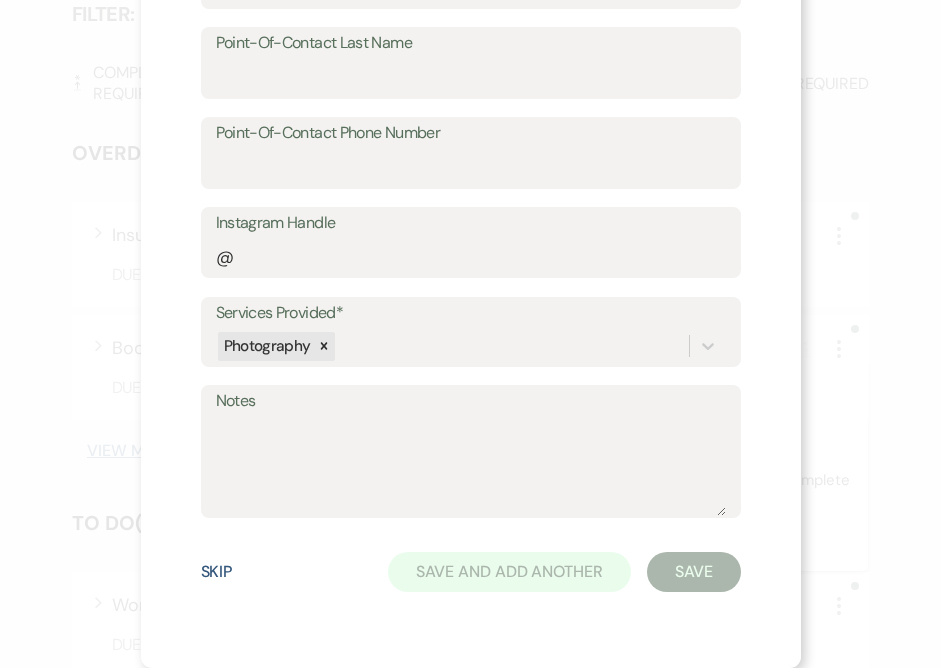 click on "Skip" at bounding box center (217, 572) 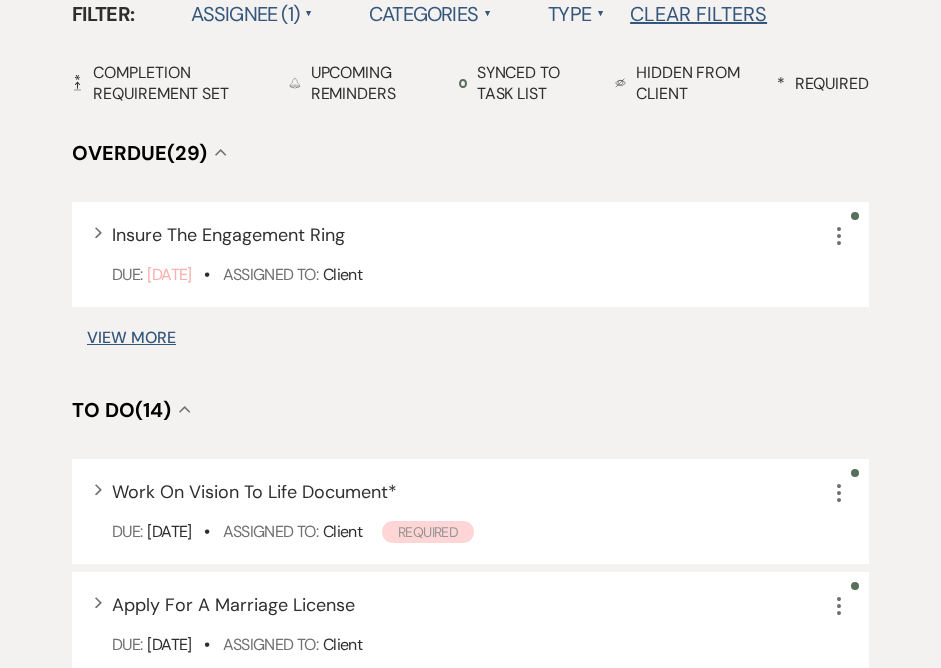 click on "View More" at bounding box center (131, 338) 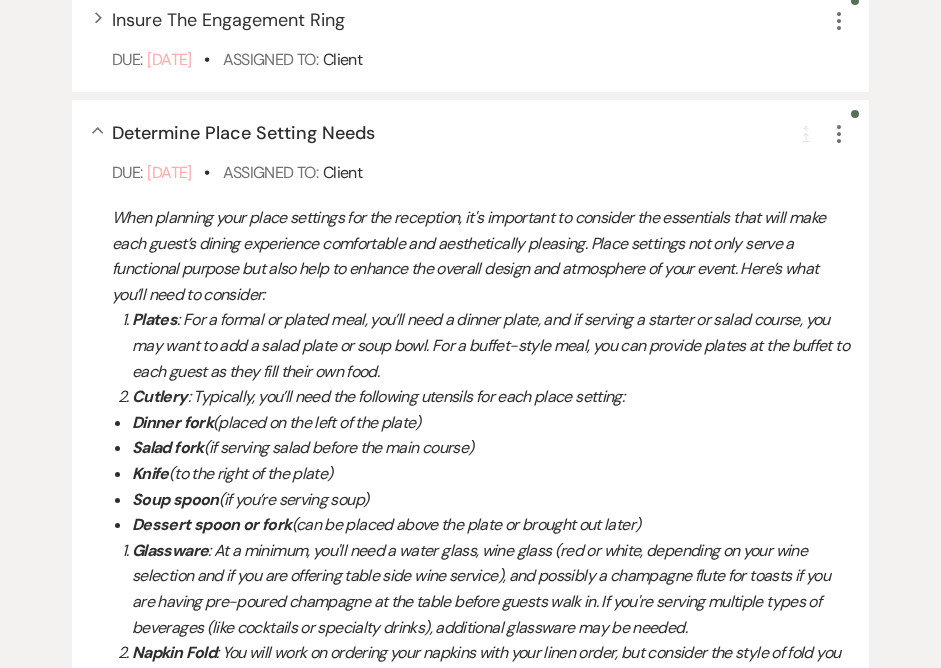 scroll, scrollTop: 901, scrollLeft: 0, axis: vertical 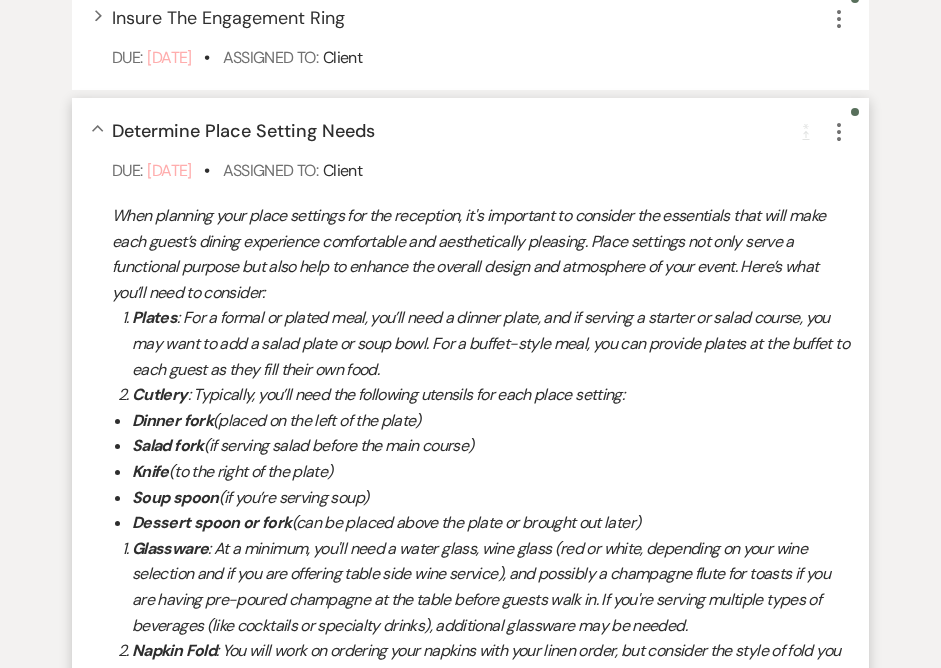 click on "Collapse Determine Place Setting Needs Completion Requirement More" at bounding box center [480, 131] 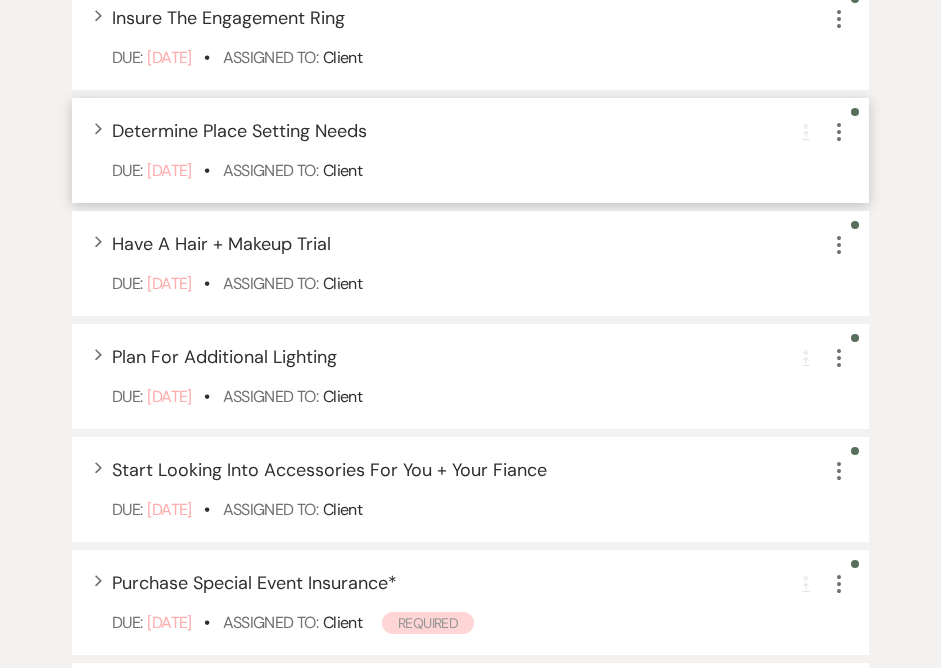 click on "More" 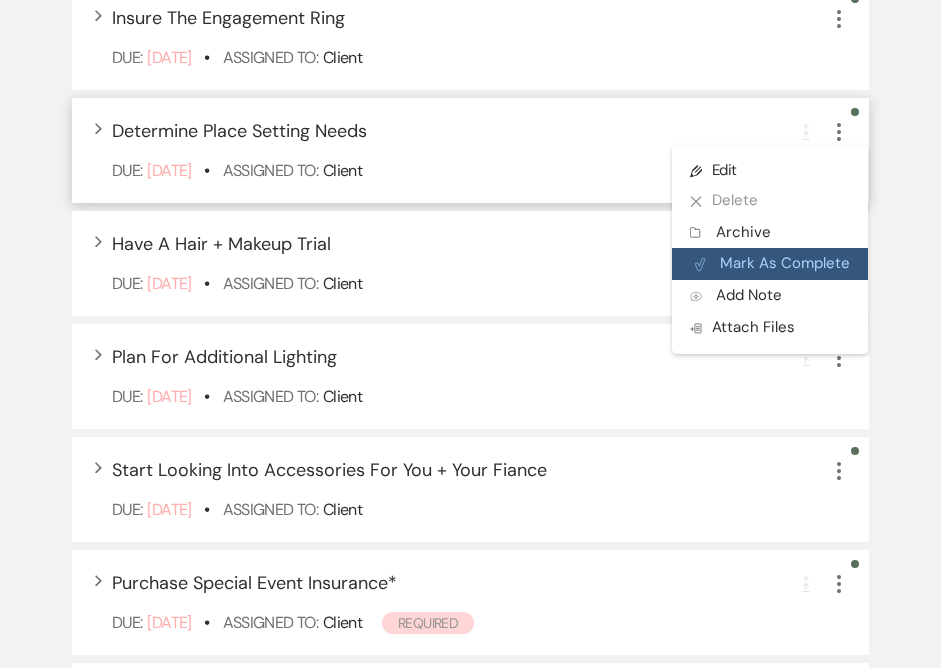 click on "Plan Portal Link   Mark As Complete" at bounding box center (770, 264) 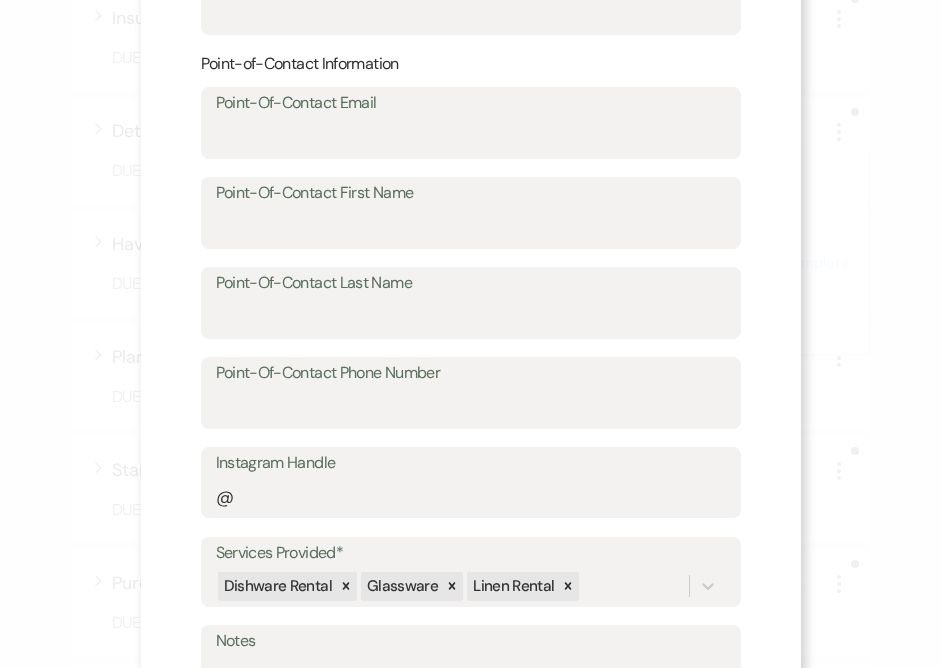 scroll, scrollTop: 830, scrollLeft: 0, axis: vertical 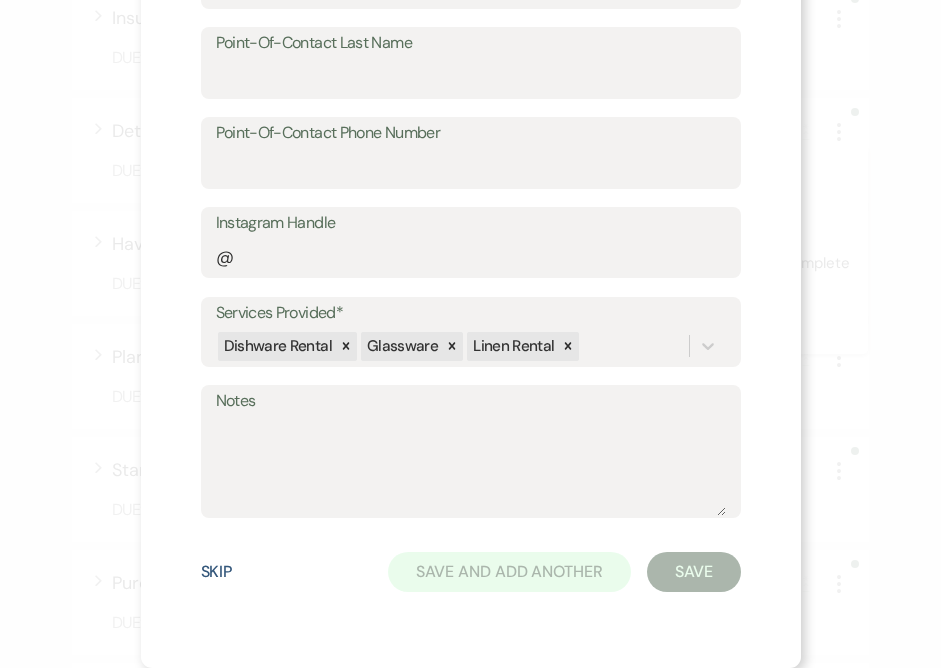 click on "Skip" at bounding box center [217, 572] 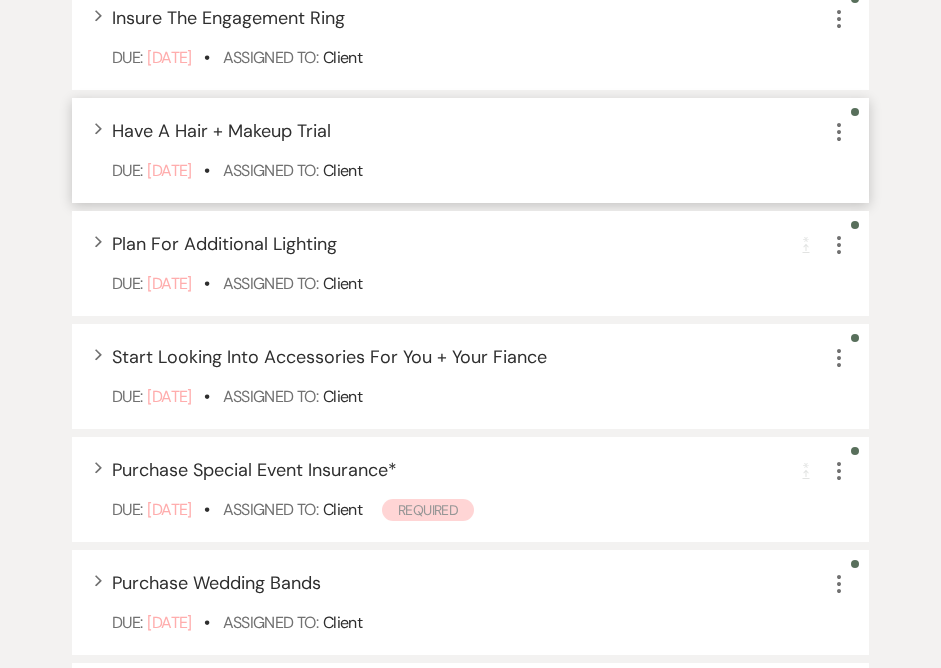 click on "More" 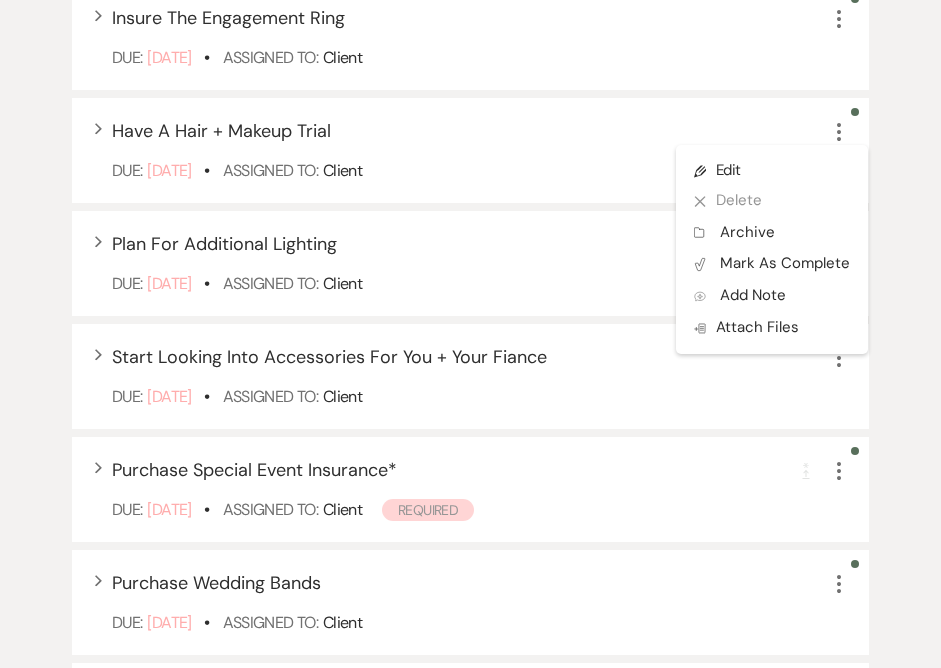 click on "+  Add Task Tasks Create and manage all tasks for this event. Filter: Assignee   (1) ▲ Categories   ▲ Type   ▲ Clear Filters Completion Requirement Completion Requirement Set Reminder Bell Upcoming Reminders Synced to task list Hidden Eye Hidden from Client * Required Overdue  (28) Collapse Expand Insure The Engagement Ring More Due:  [DATE] • Assigned To:  Client Expand Have A Hair + Makeup Trial More Pencil  Edit X Delete Archive   Archive Plan Portal Link   Mark As Complete Add Note   Add Note Doc Upload Attach Files Due:  [DATE] • Assigned To:  Client Expand Plan For Additional Lighting Completion Requirement More Due:  [DATE] • Assigned To:  Client Expand Start Looking Into Accessories For You + Your Fiance More Due:  [DATE] • Assigned To:  Client Expand Purchase Special Event Insurance * Completion Requirement More Due:  [DATE] • Assigned To:  Client Required Expand Purchase Wedding Bands More Due:  [DATE] • Assigned To:  Client Expand Book Hair + Makeup More Due:  *" at bounding box center (470, 1141) 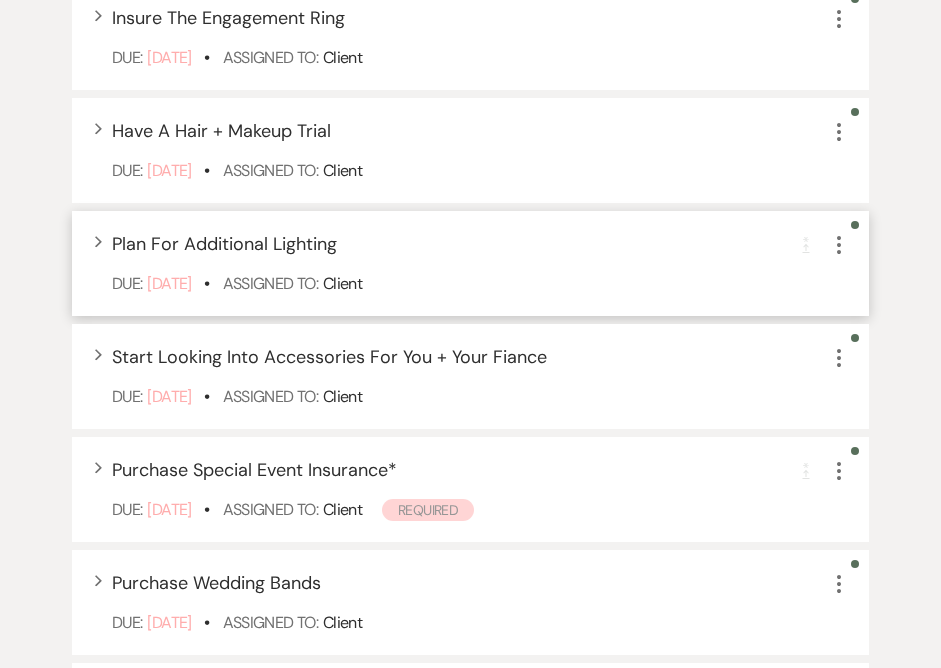 click on "More" 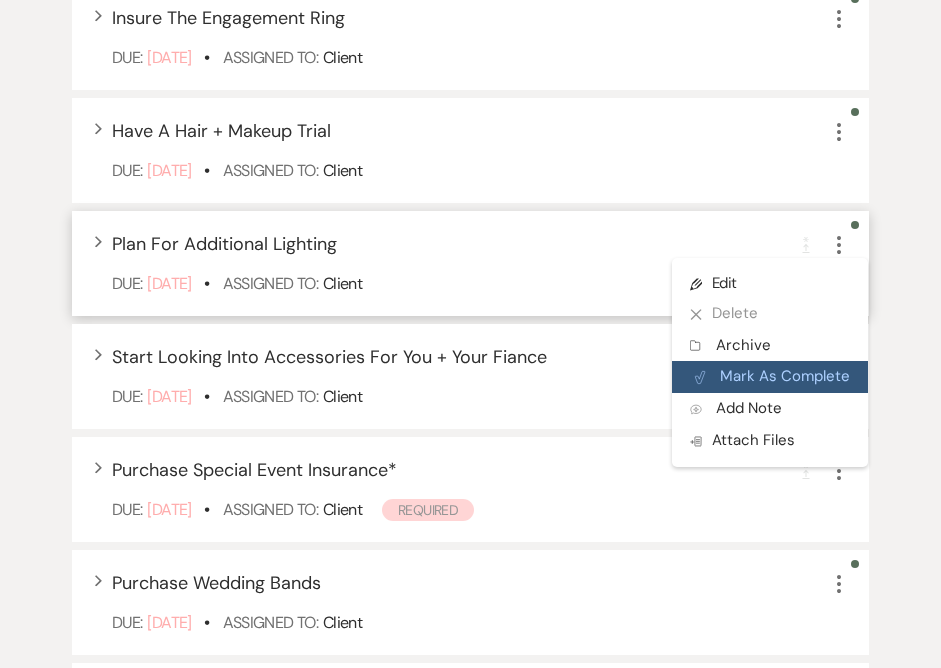 click on "Plan Portal Link   Mark As Complete" at bounding box center [770, 377] 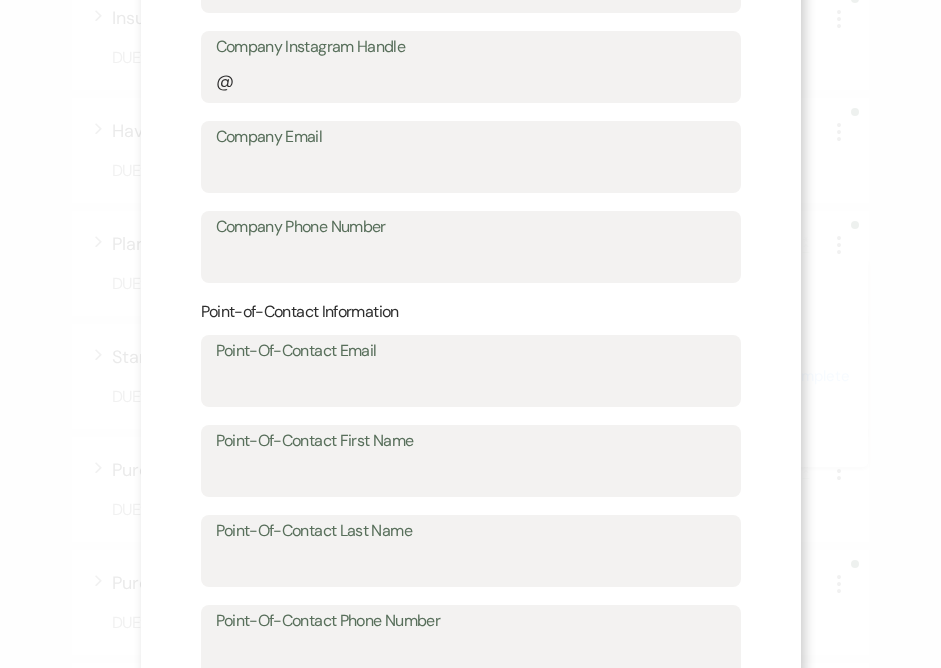 scroll, scrollTop: 830, scrollLeft: 0, axis: vertical 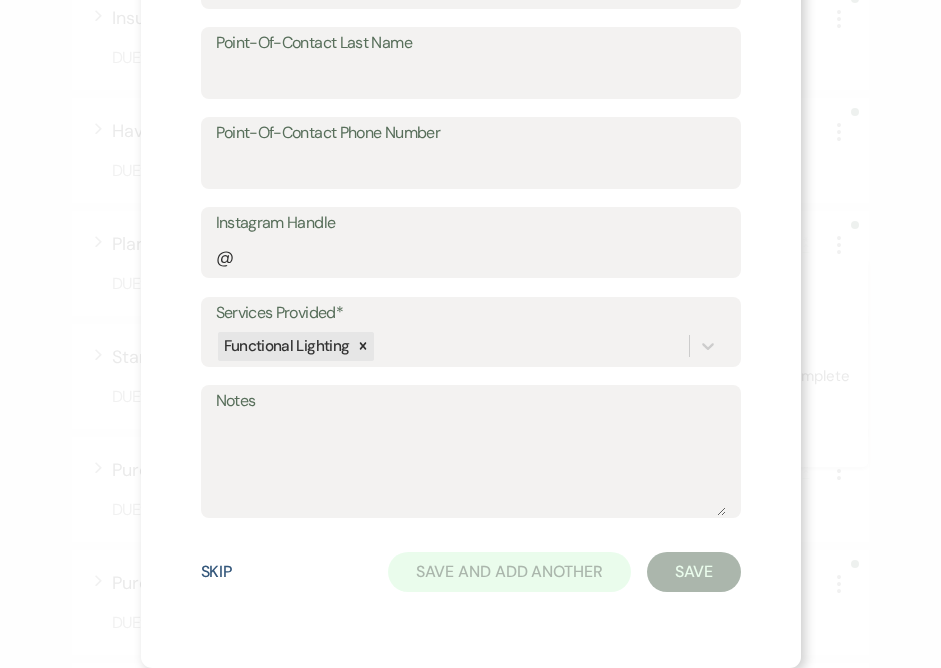 click on "Skip" at bounding box center (217, 572) 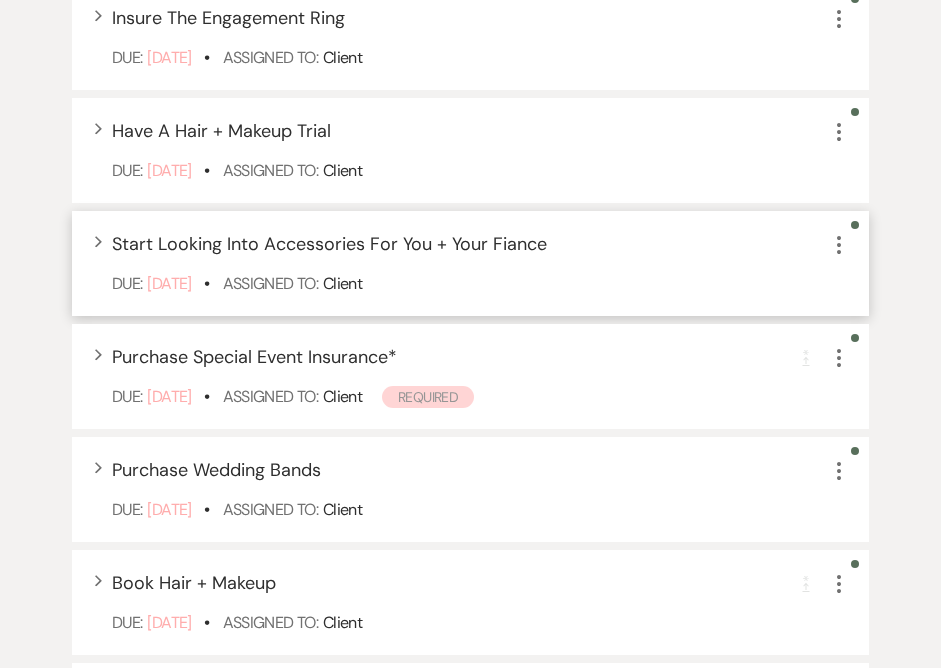 click on "More" 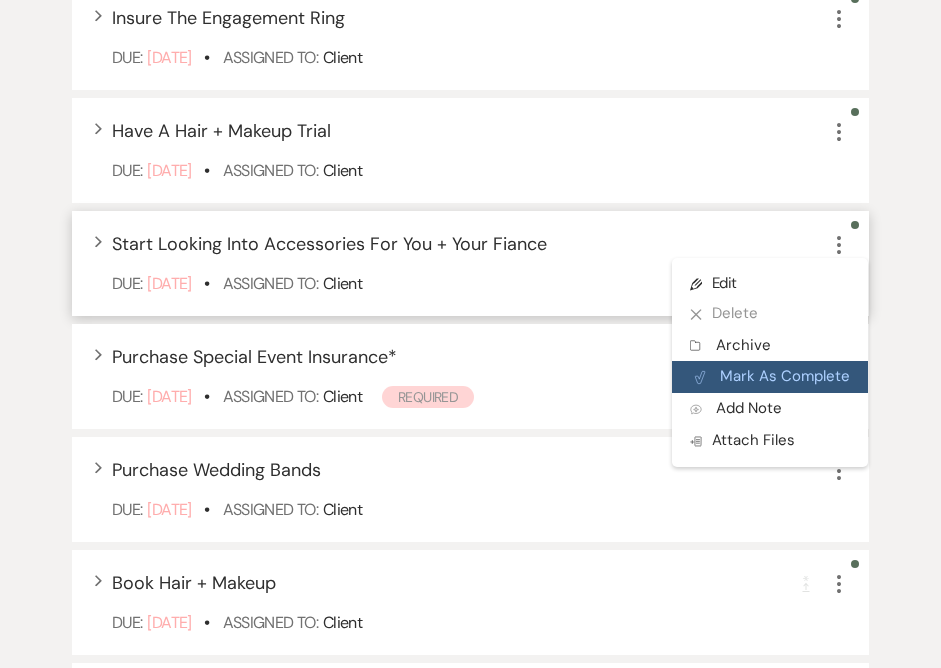 click on "Plan Portal Link   Mark As Complete" at bounding box center [770, 377] 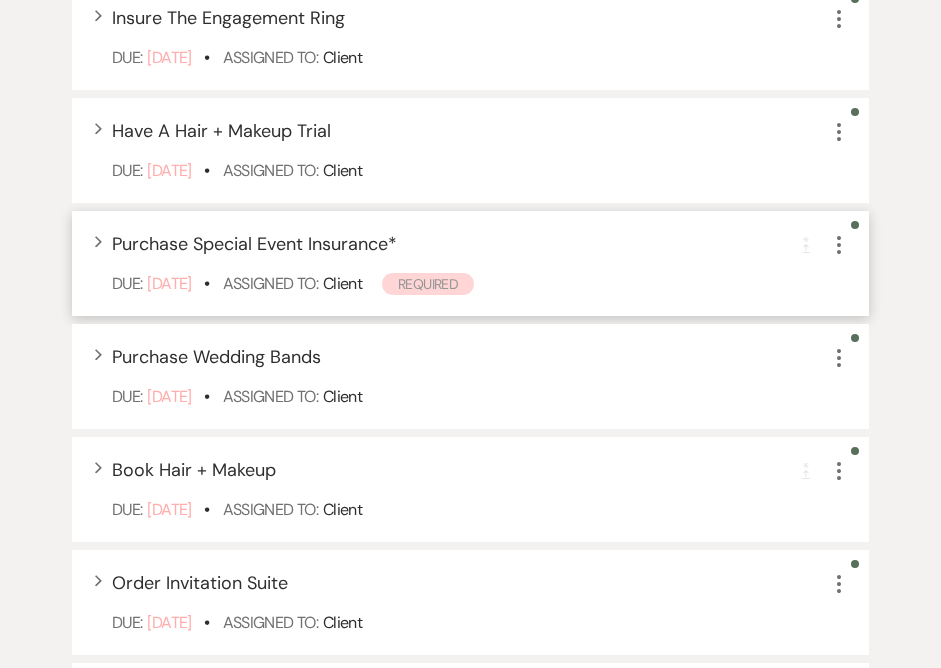click on "Expand Purchase Special Event Insurance * Completion Requirement More" at bounding box center [480, 244] 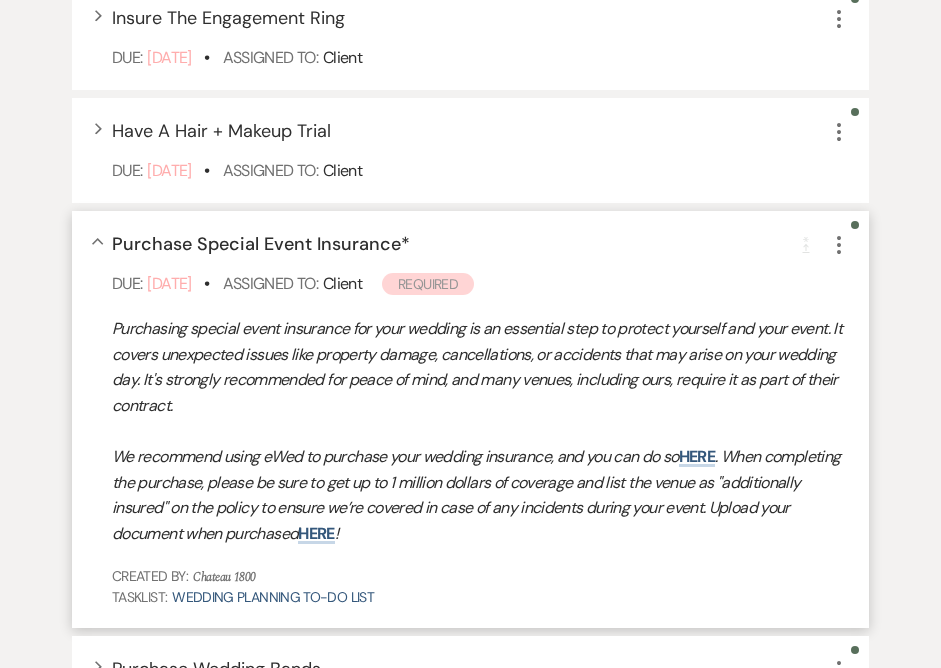 click on "Collapse Purchase Special Event Insurance * Completion Requirement More" at bounding box center [480, 244] 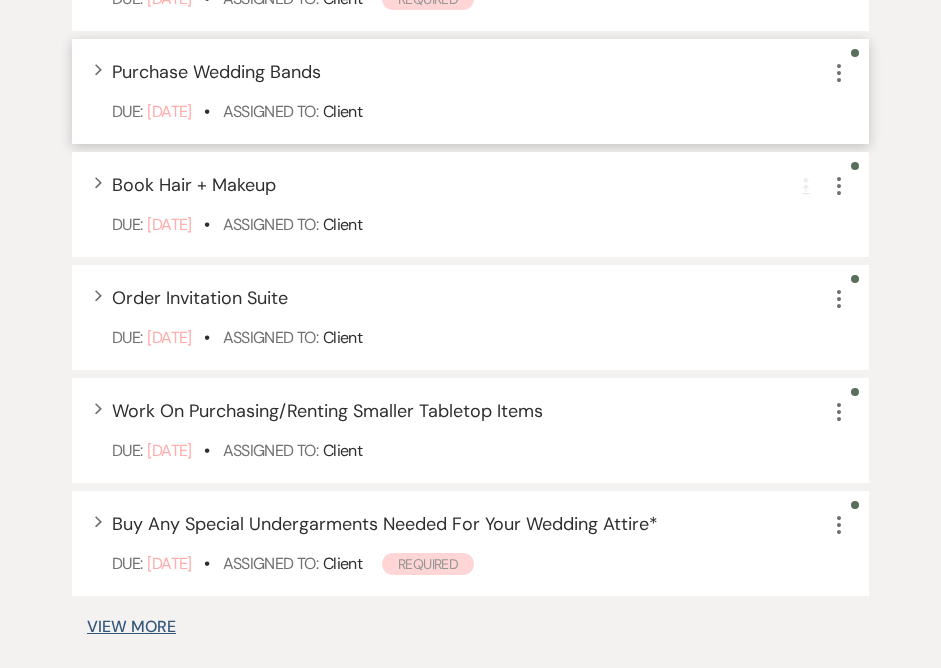 scroll, scrollTop: 1191, scrollLeft: 0, axis: vertical 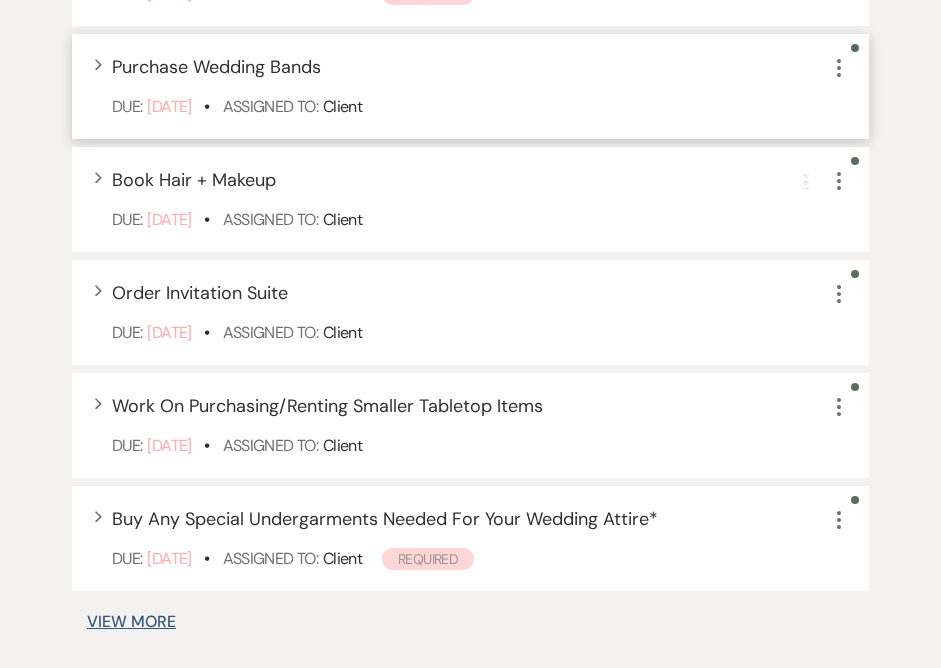 click on "More" 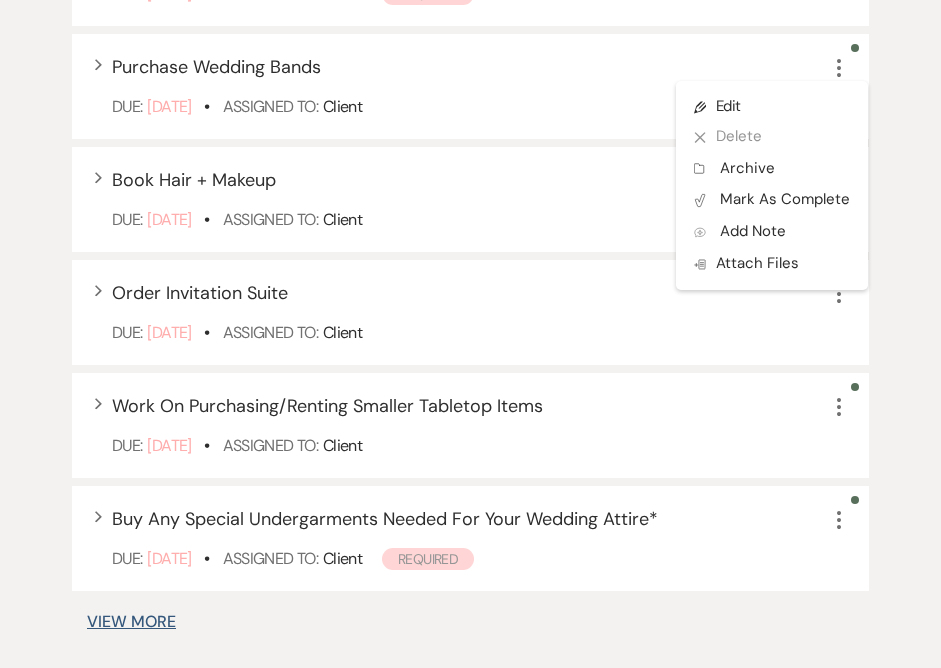 click on "+  Add Task Tasks Create and manage all tasks for this event. Filter: Assignee   (1) ▲ Categories   ▲ Type   ▲ Clear Filters Completion Requirement Completion Requirement Set Reminder Bell Upcoming Reminders Synced to task list Hidden Eye Hidden from Client * Required Overdue  (26) Collapse Expand Insure The Engagement Ring More Due:  [DATE] • Assigned To:  Client Expand Have A Hair + Makeup Trial More Due:  [DATE] • Assigned To:  Client Expand Purchase Special Event Insurance * Completion Requirement More Due:  [DATE] • Assigned To:  Client Required Expand Purchase Wedding Bands More Pencil  Edit X Delete Archive   Archive Plan Portal Link   Mark As Complete Add Note   Add Note Doc Upload Attach Files Due:  [DATE] • Assigned To:  Client Expand Book Hair + Makeup Completion Requirement More Due:  [DATE] • Assigned To:  Client Expand Order Invitation Suite More Due:  [DATE] • Assigned To:  Client Expand Work On Purchasing/Renting Smaller Tabletop Items  More Due:  [DATE]" at bounding box center (470, 738) 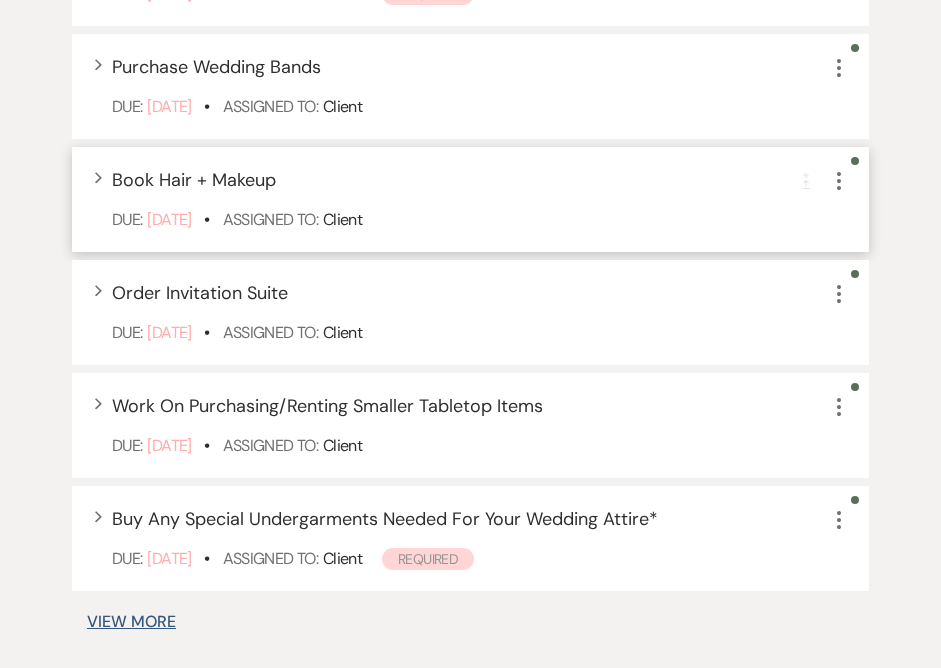 click on "More" 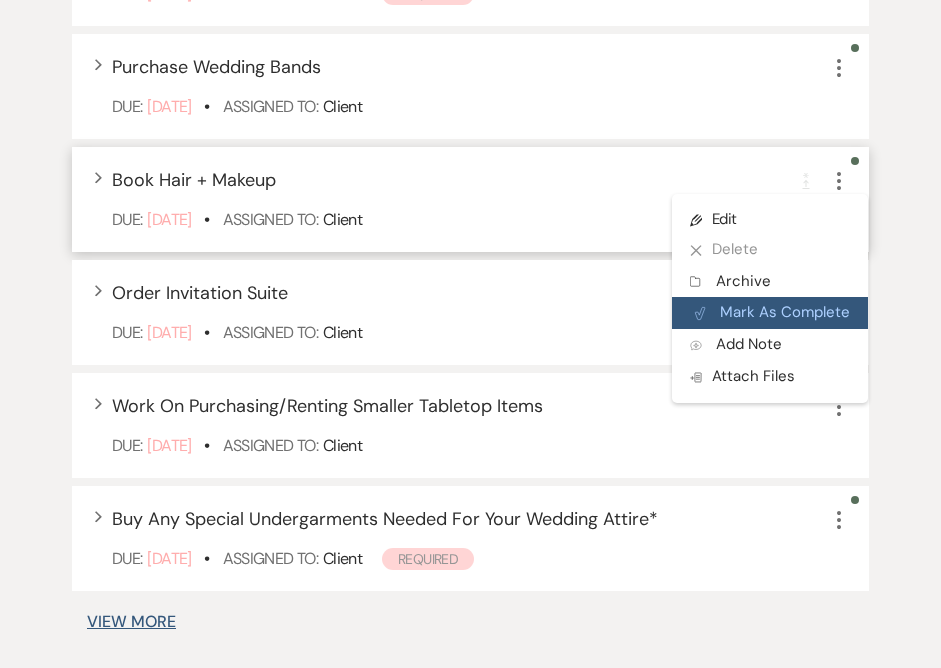 click on "Plan Portal Link   Mark As Complete" at bounding box center (770, 313) 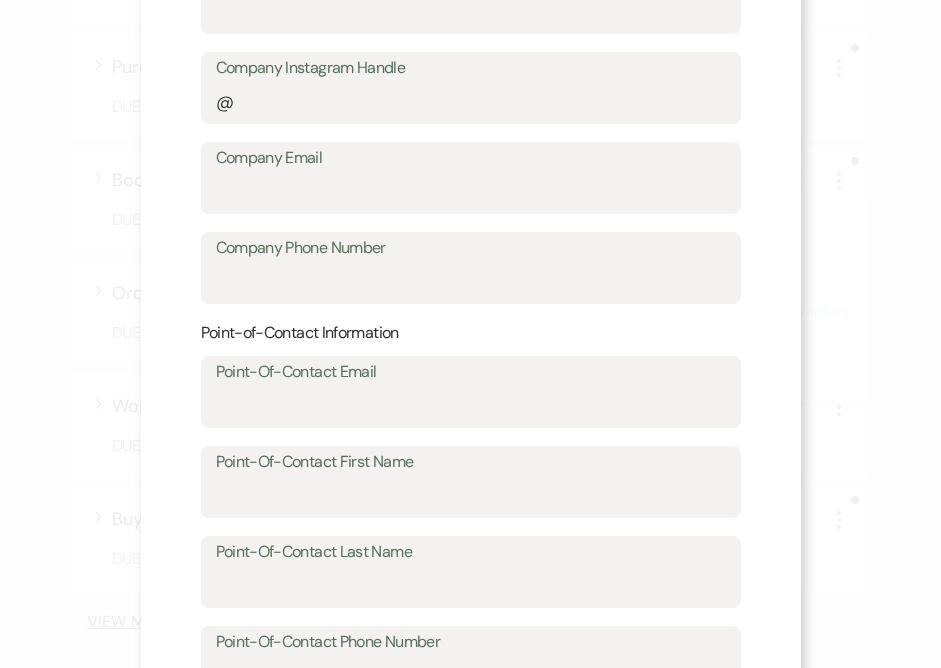 scroll, scrollTop: 830, scrollLeft: 0, axis: vertical 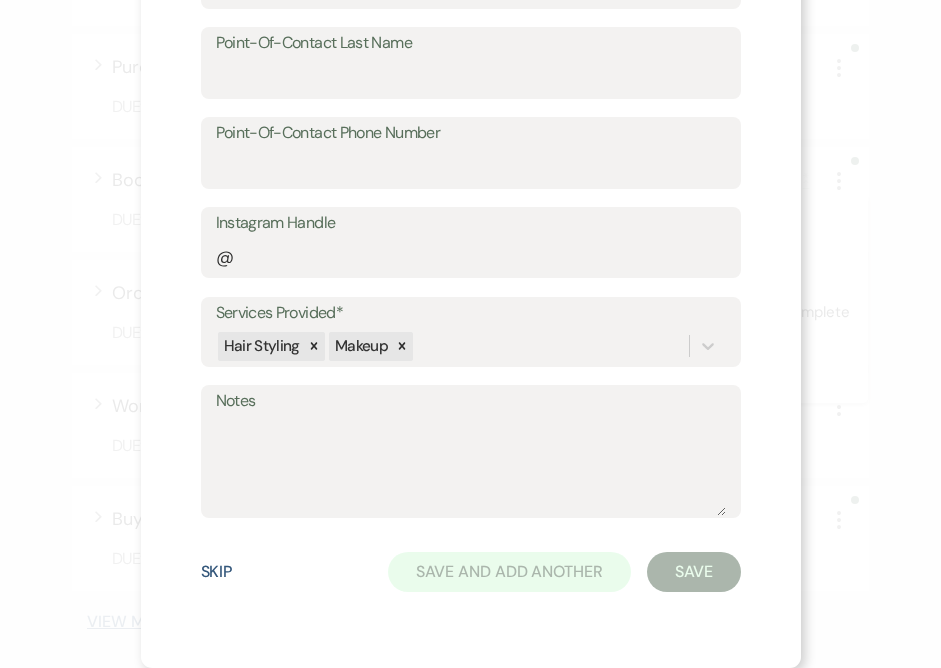 click on "Skip" at bounding box center [217, 572] 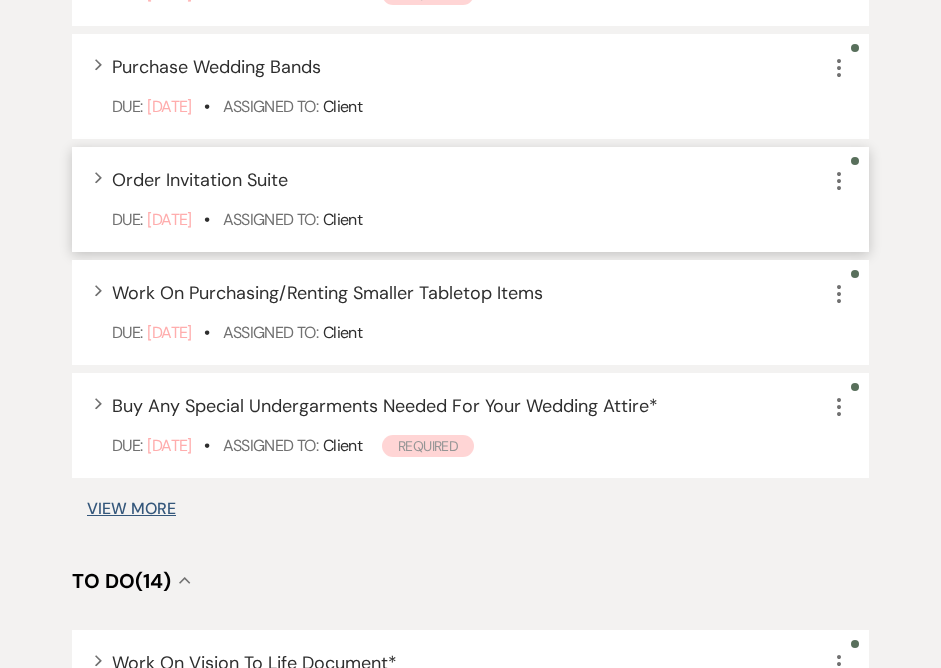click 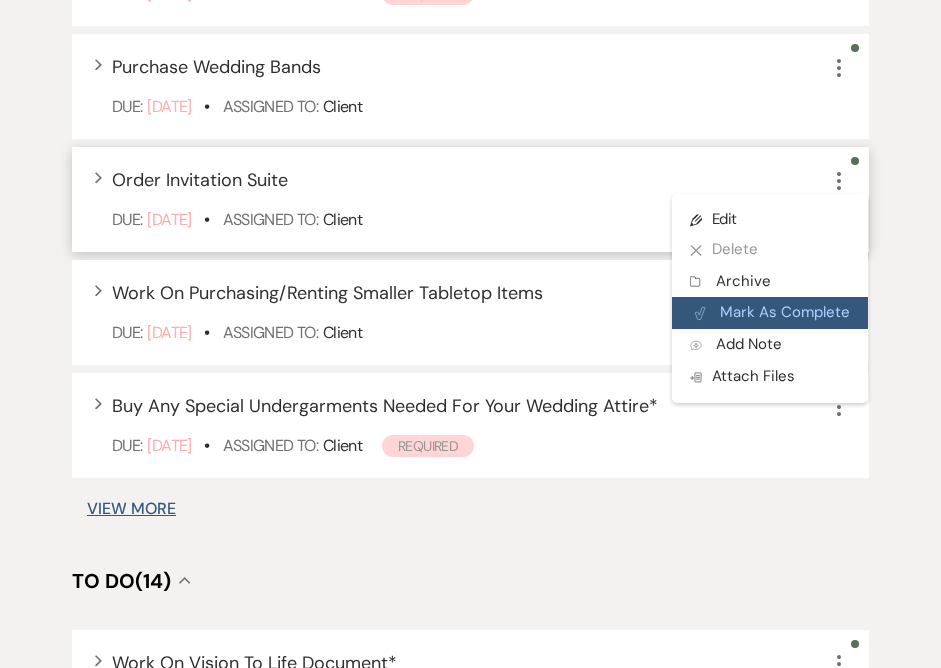 click on "Plan Portal Link   Mark As Complete" at bounding box center [770, 313] 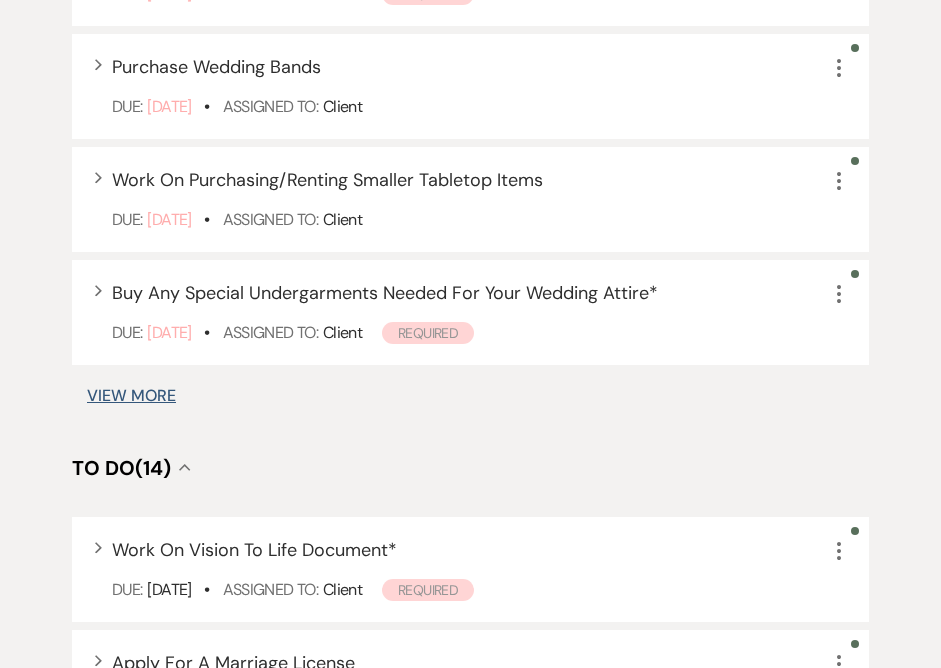 click on "View More" at bounding box center [131, 396] 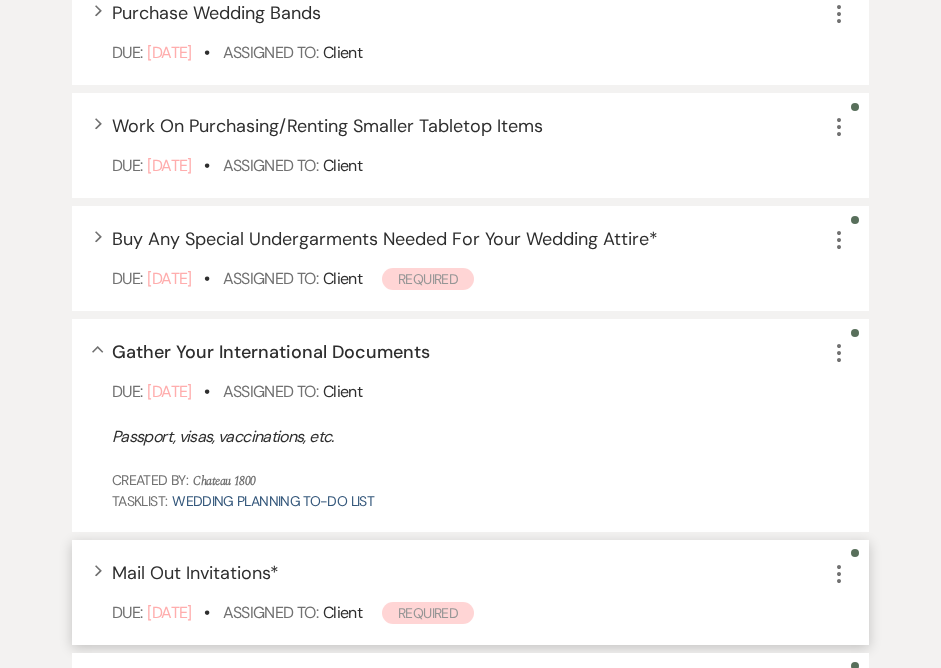 scroll, scrollTop: 1240, scrollLeft: 0, axis: vertical 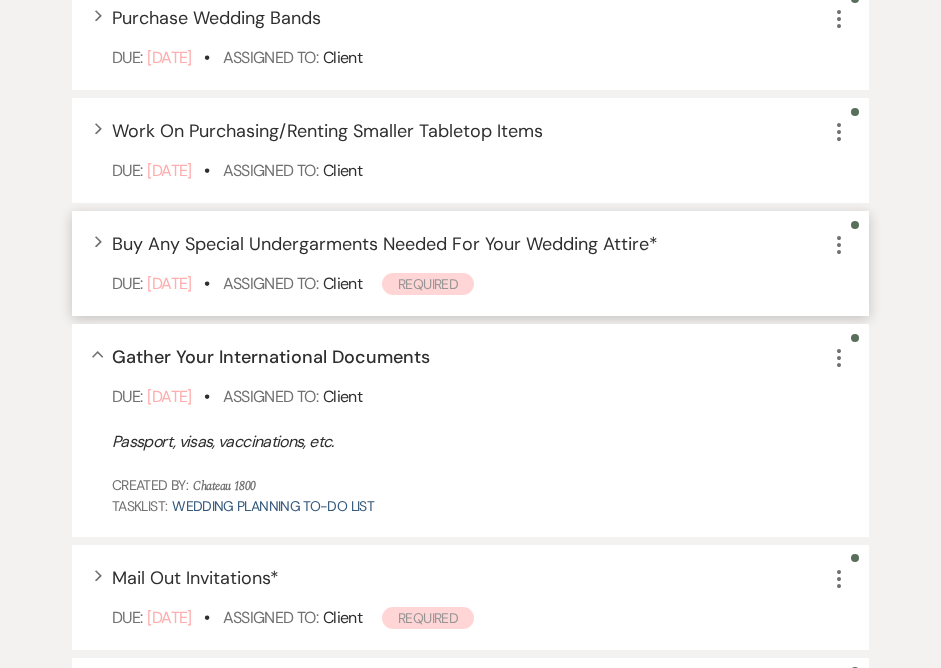 click on "More" 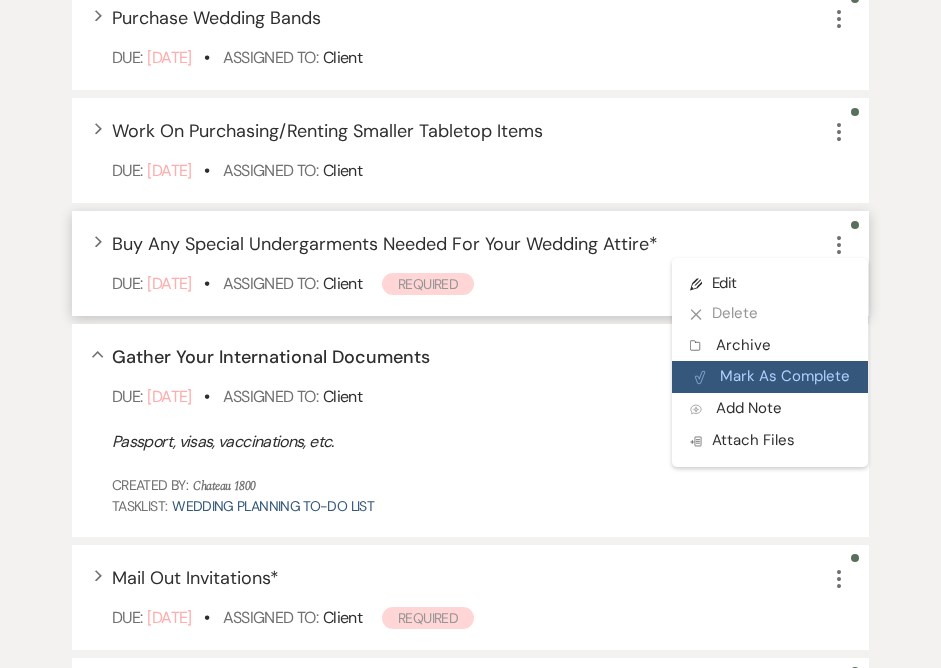 click on "Plan Portal Link   Mark As Complete" at bounding box center [770, 377] 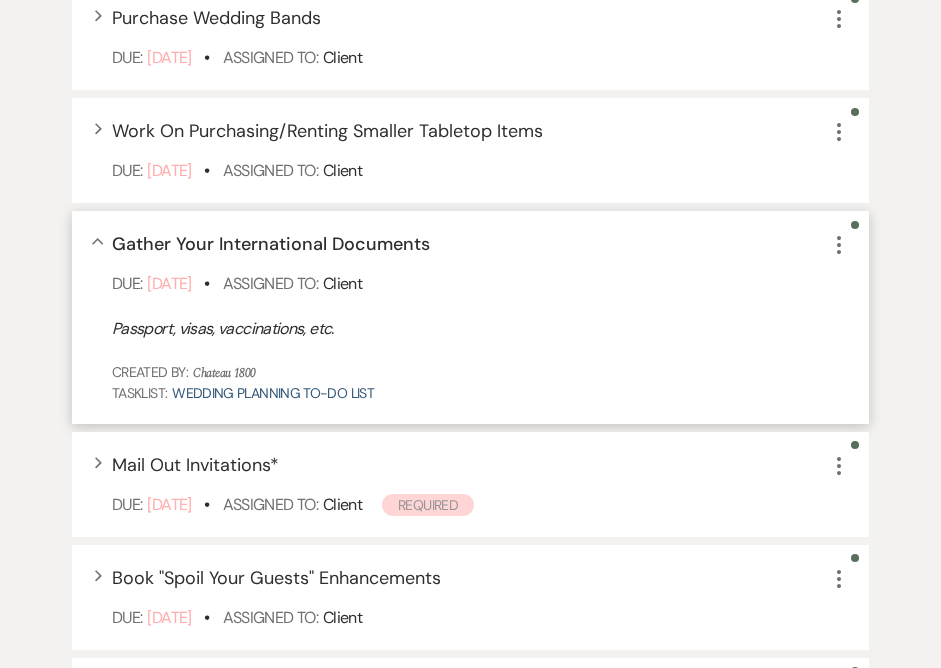 click on "Collapse Gather Your International Documents More" at bounding box center [480, 244] 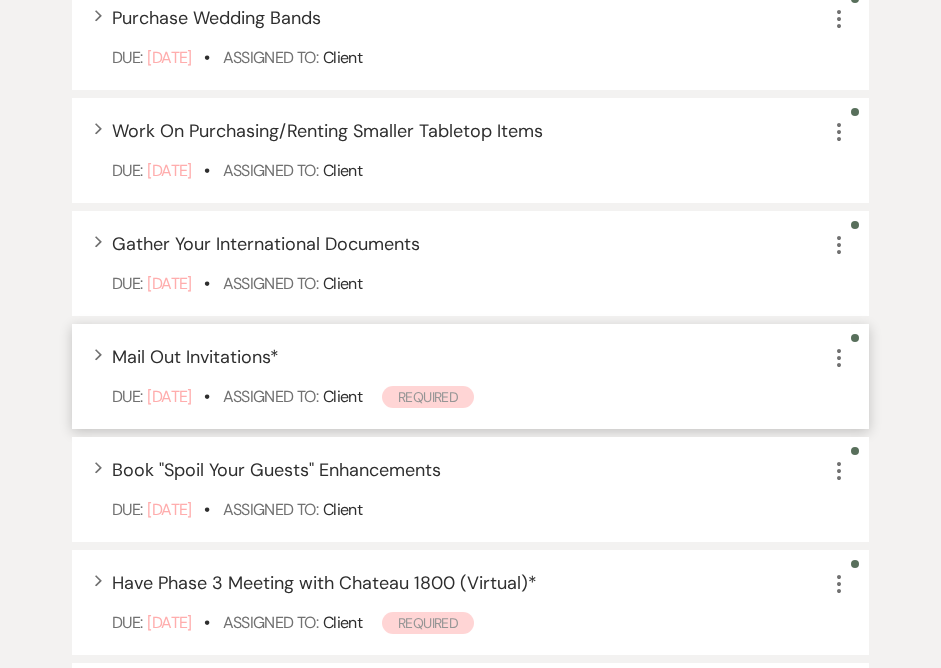 click on "More" 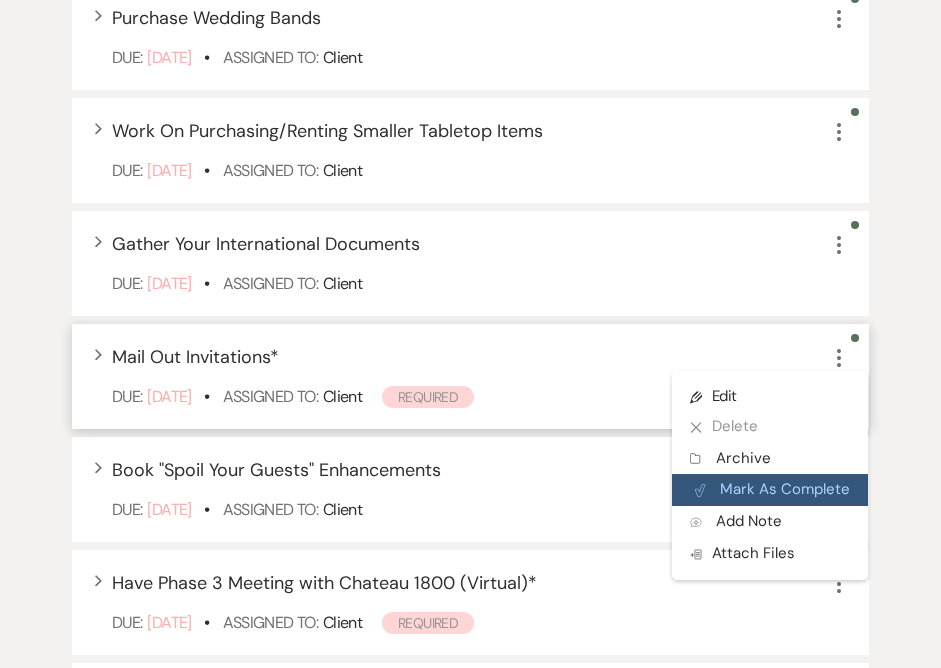 click on "Plan Portal Link   Mark As Complete" at bounding box center (770, 490) 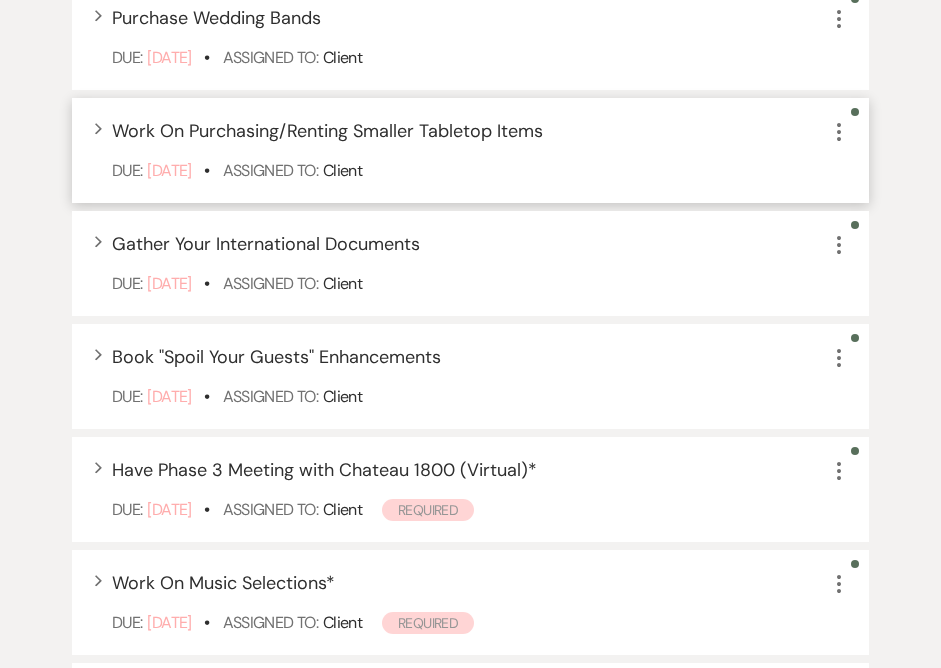 click on "Expand Work On Purchasing/Renting Smaller Tabletop Items  More" at bounding box center [480, 131] 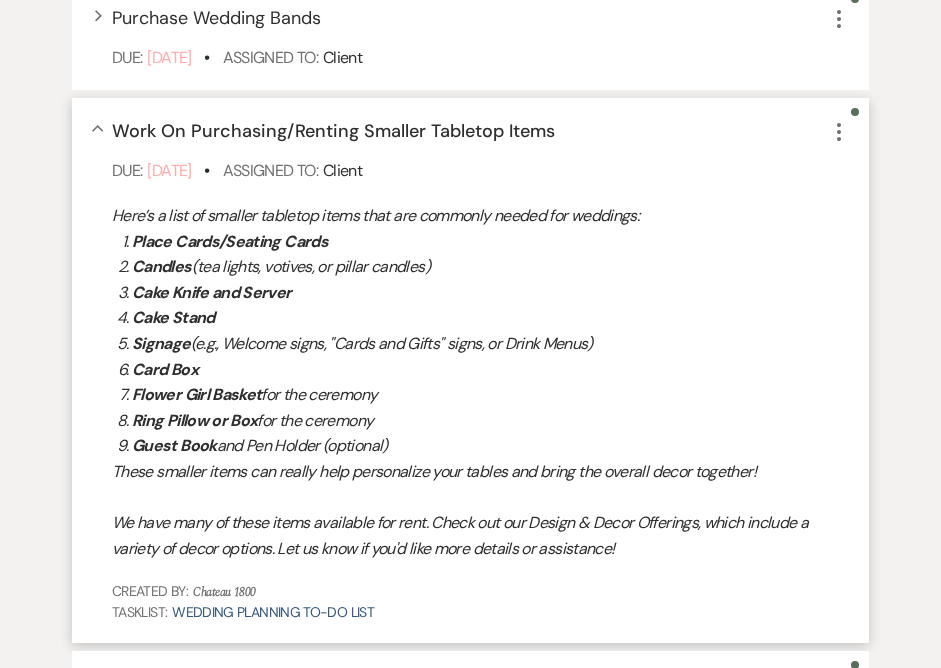 click on "More" 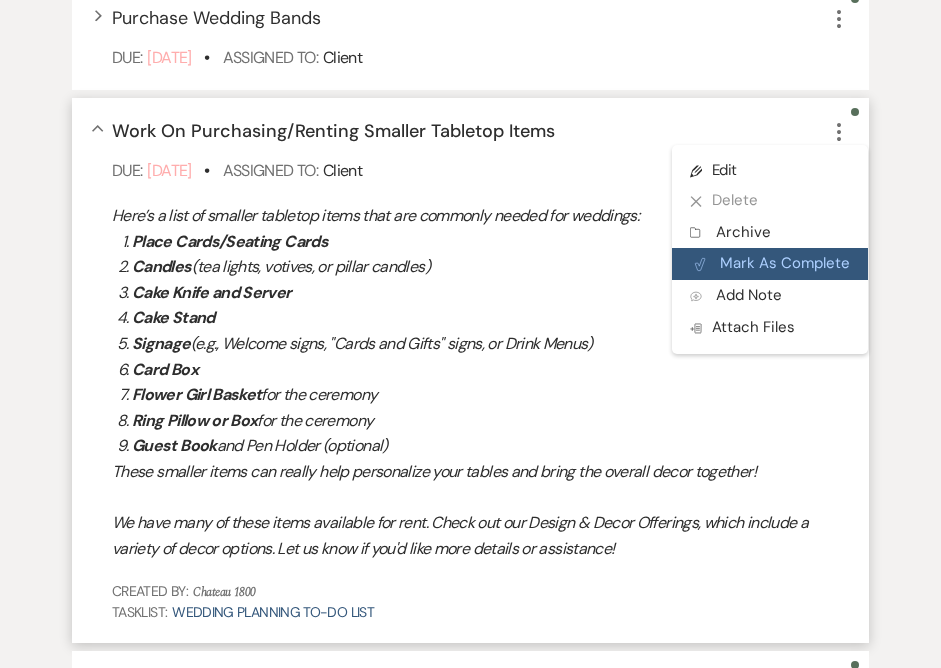 click on "Plan Portal Link   Mark As Complete" at bounding box center [770, 264] 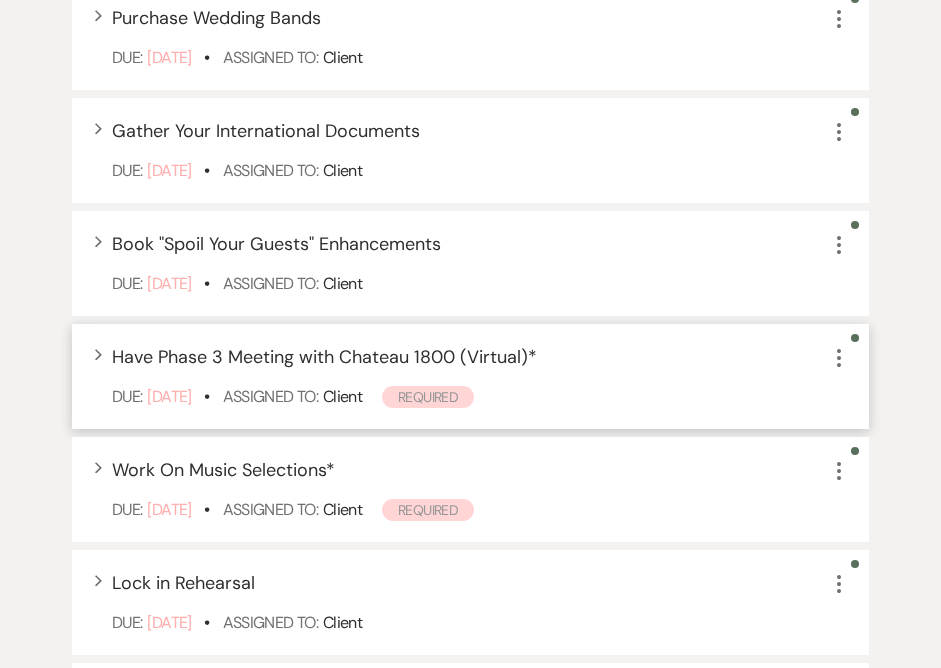 scroll, scrollTop: 1312, scrollLeft: 0, axis: vertical 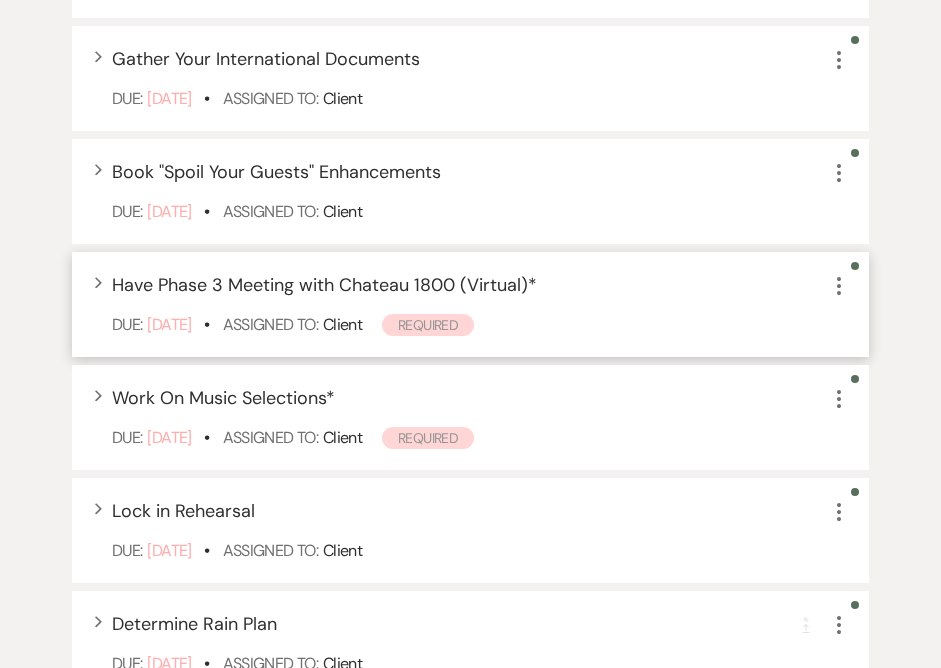 click on "More" 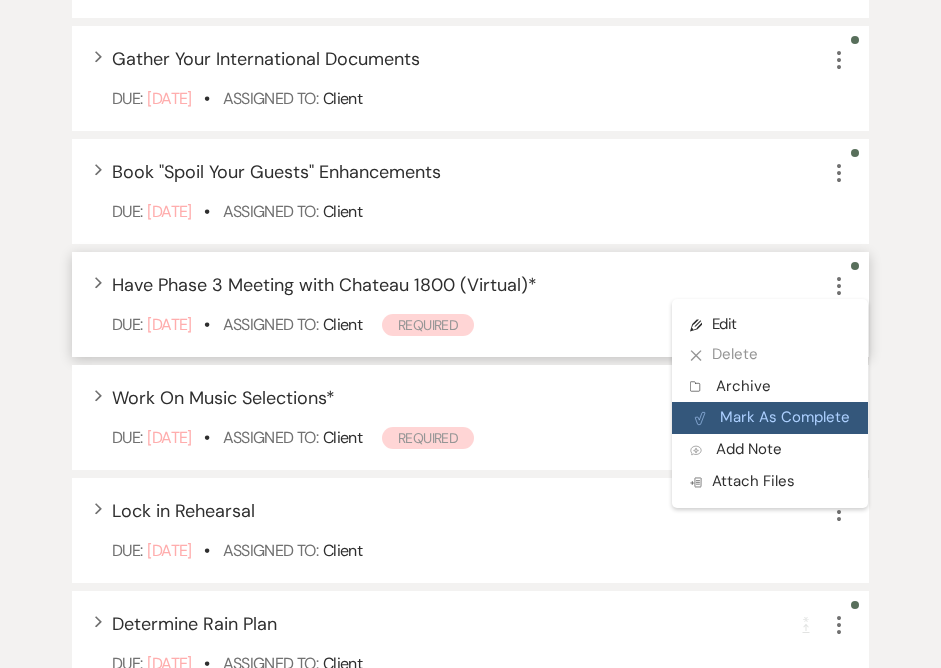 click on "Plan Portal Link   Mark As Complete" at bounding box center [770, 418] 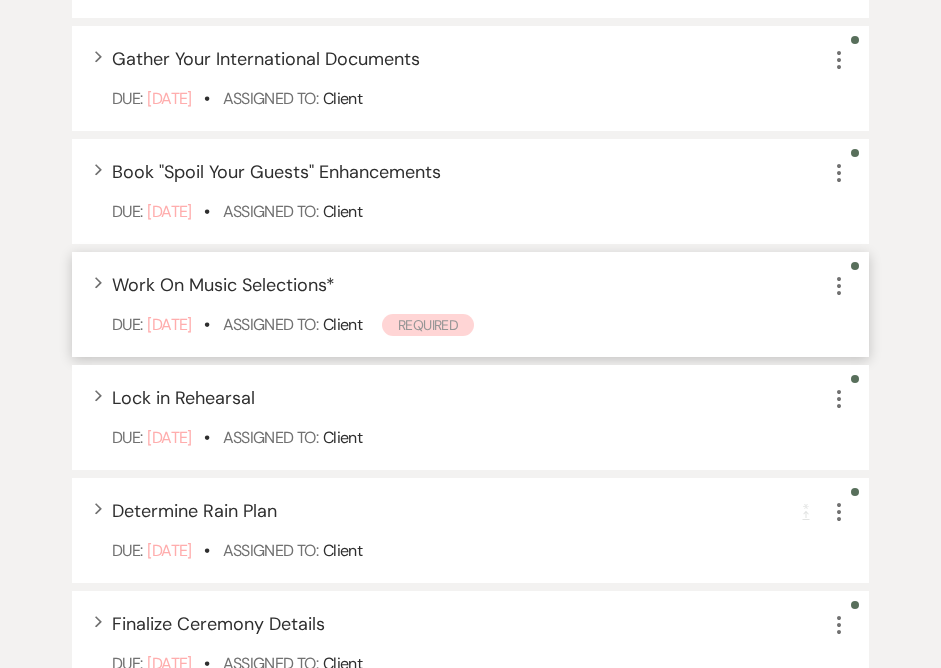 click 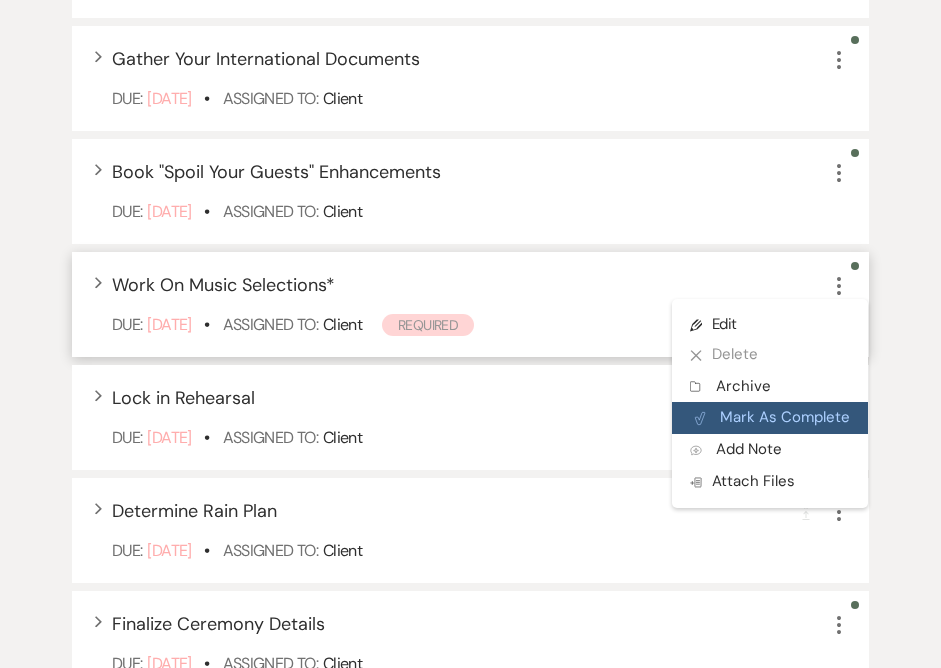 click on "Plan Portal Link   Mark As Complete" at bounding box center (770, 418) 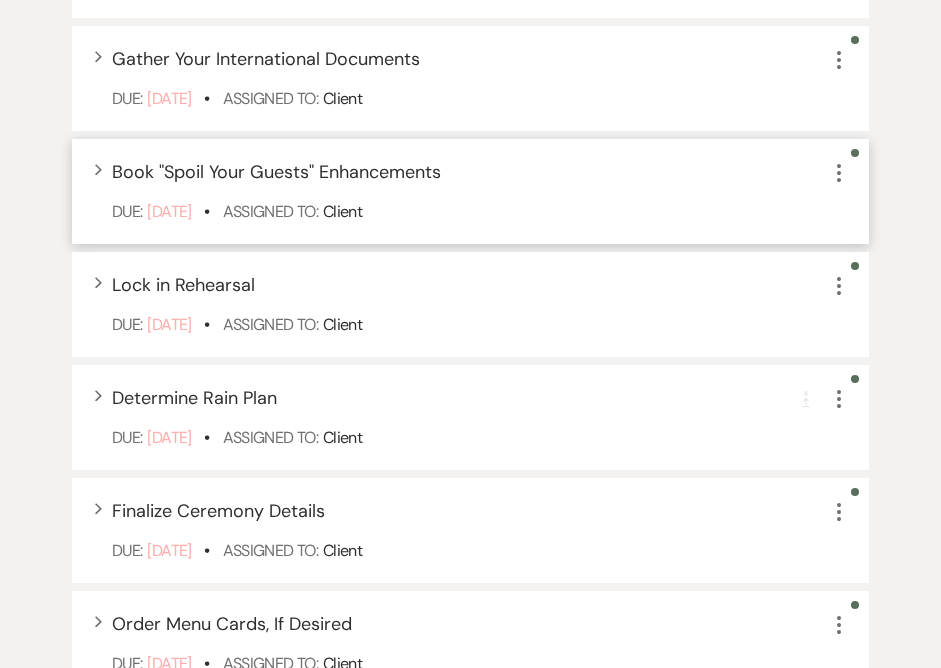 click on "More" 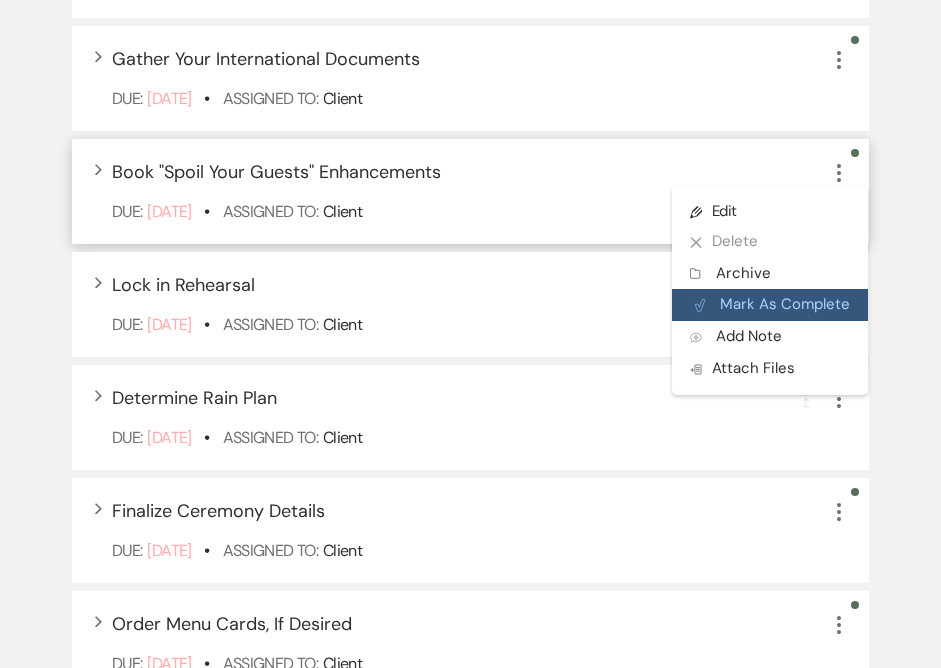 click on "Plan Portal Link   Mark As Complete" at bounding box center [770, 305] 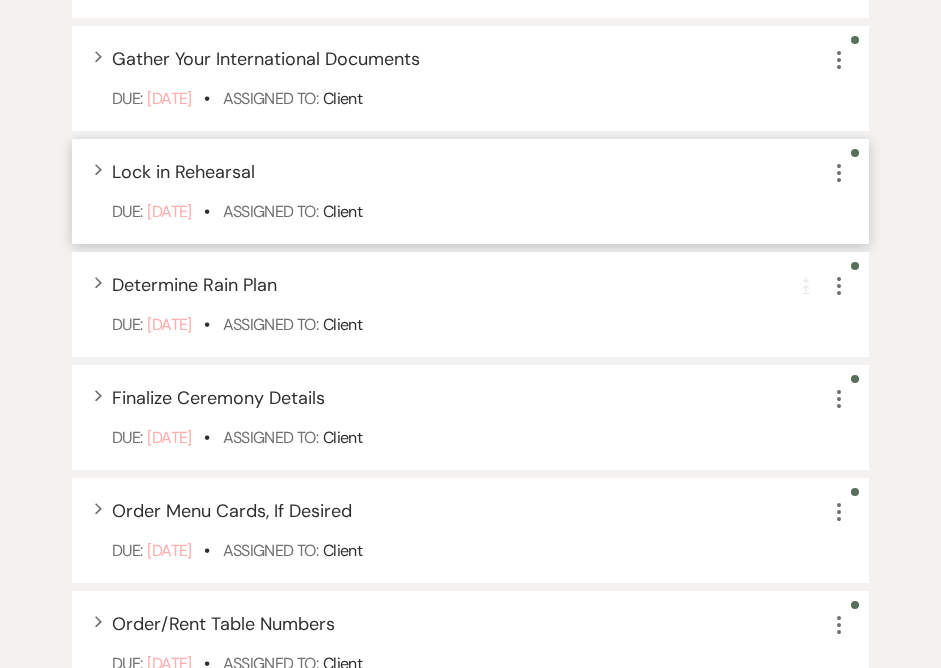 click on "More" 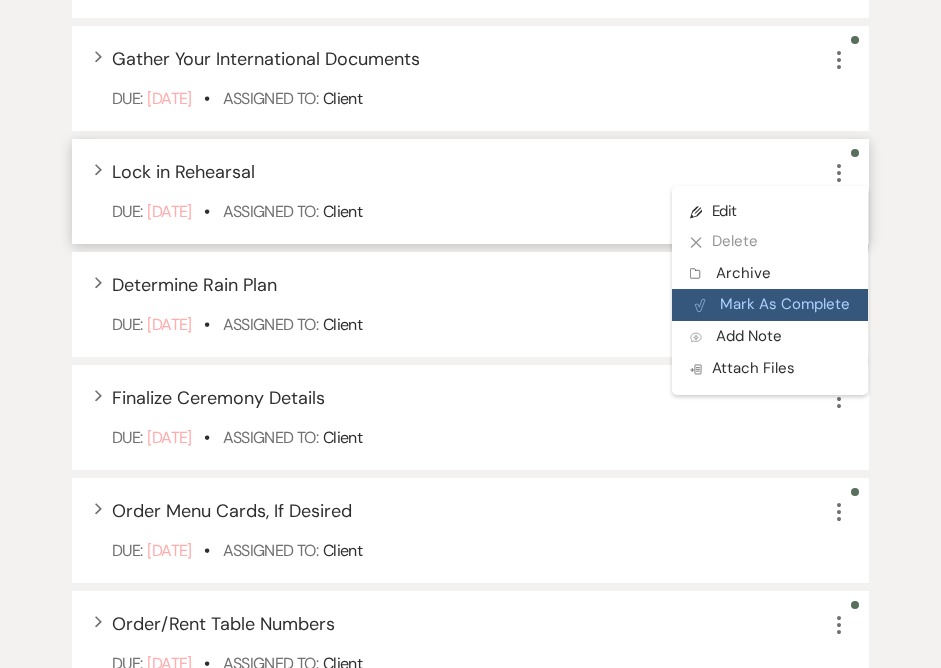 click on "Plan Portal Link   Mark As Complete" at bounding box center (770, 305) 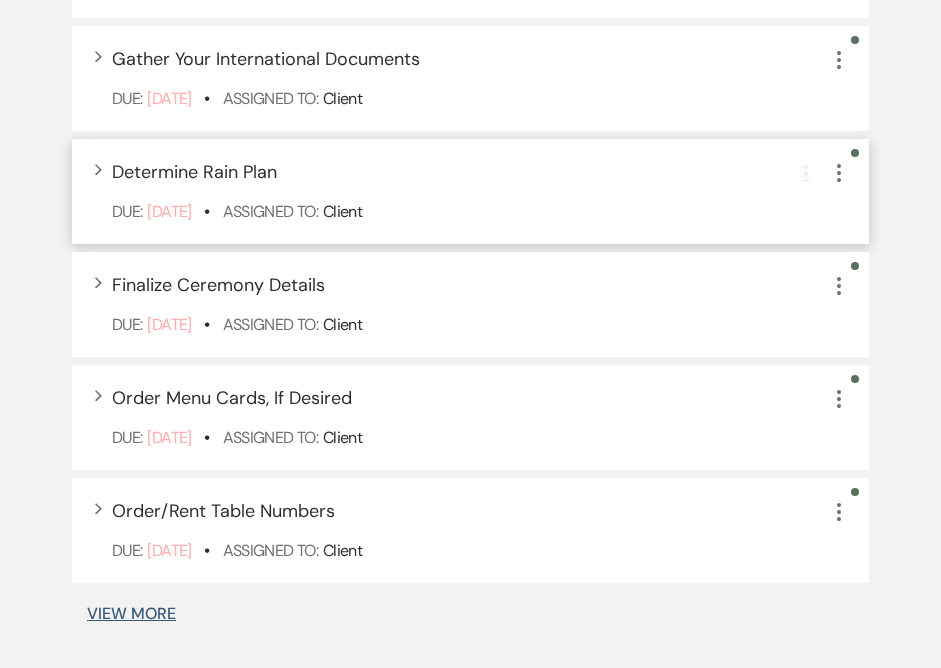 click on "More" 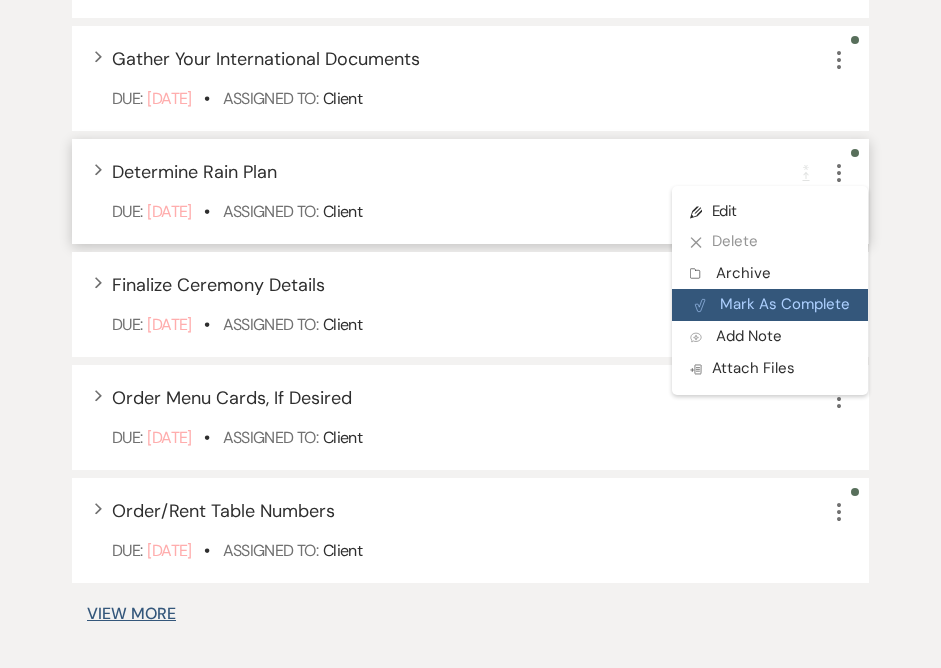click on "Plan Portal Link   Mark As Complete" at bounding box center [770, 305] 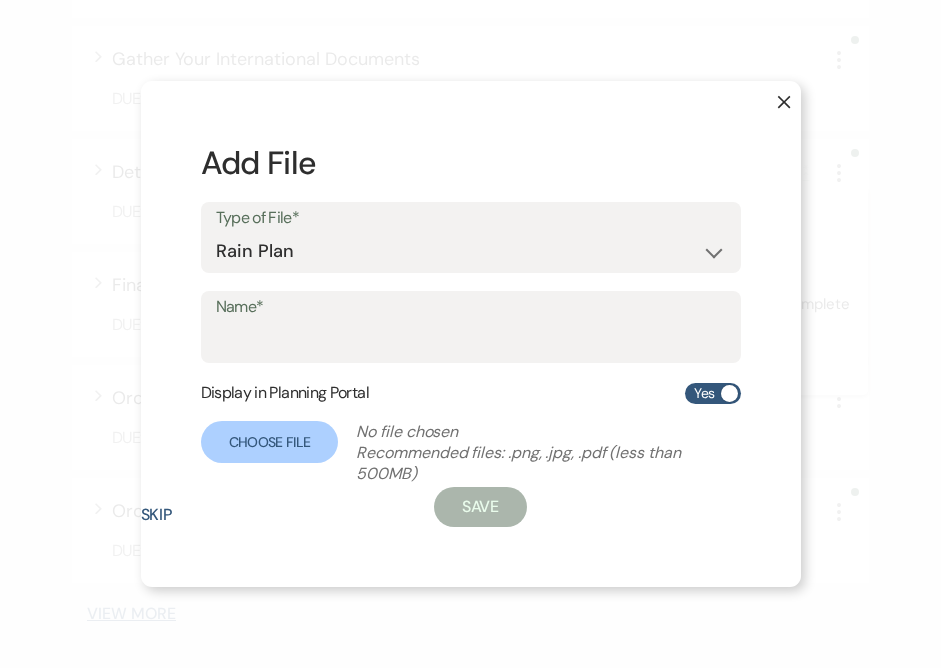 click on "Skip" at bounding box center [157, 515] 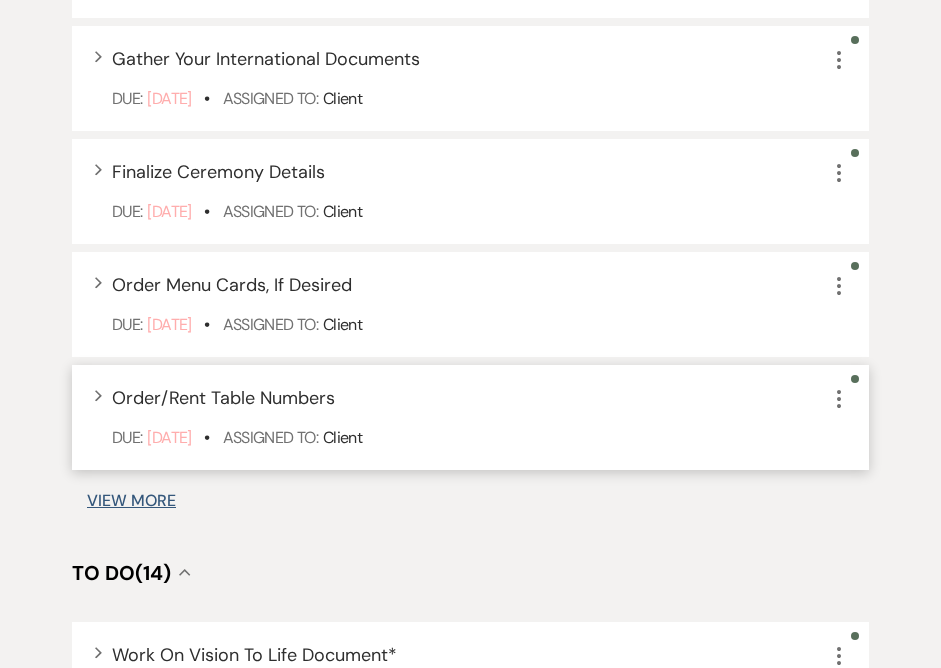 click on "More" 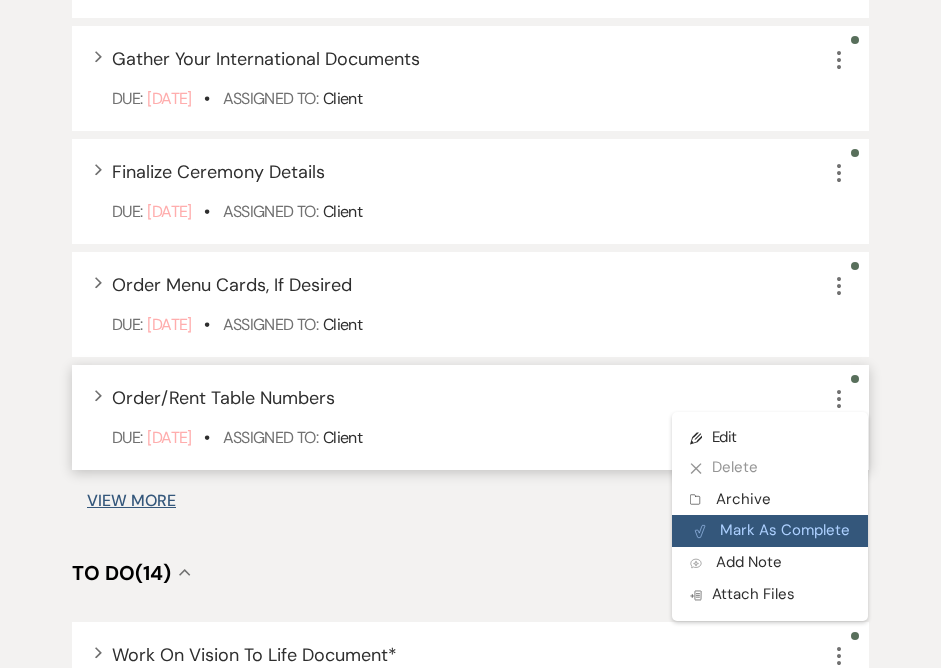click on "Plan Portal Link   Mark As Complete" at bounding box center (770, 531) 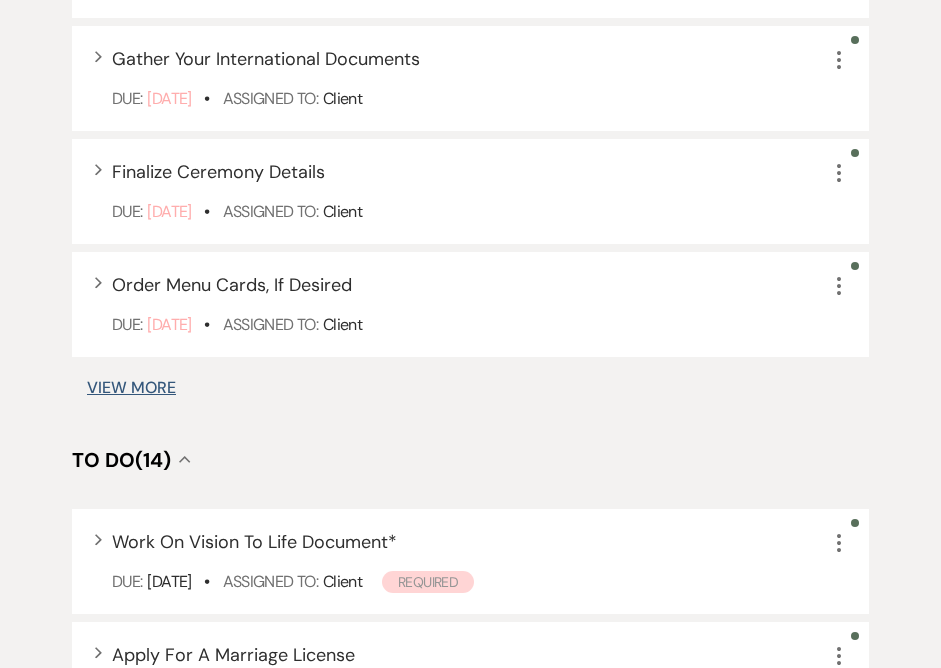 click on "View More" at bounding box center (131, 388) 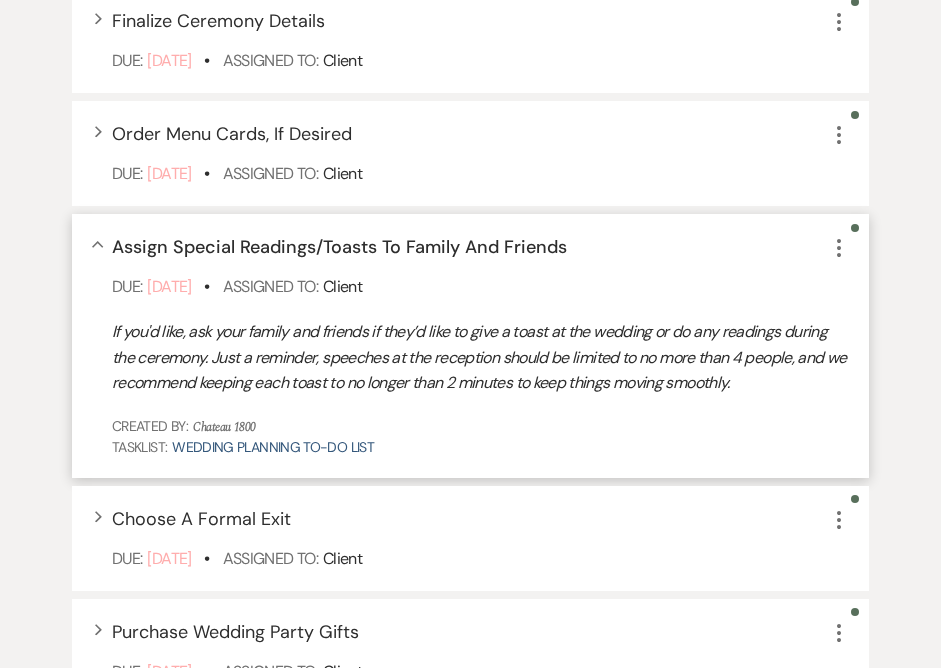 scroll, scrollTop: 1460, scrollLeft: 0, axis: vertical 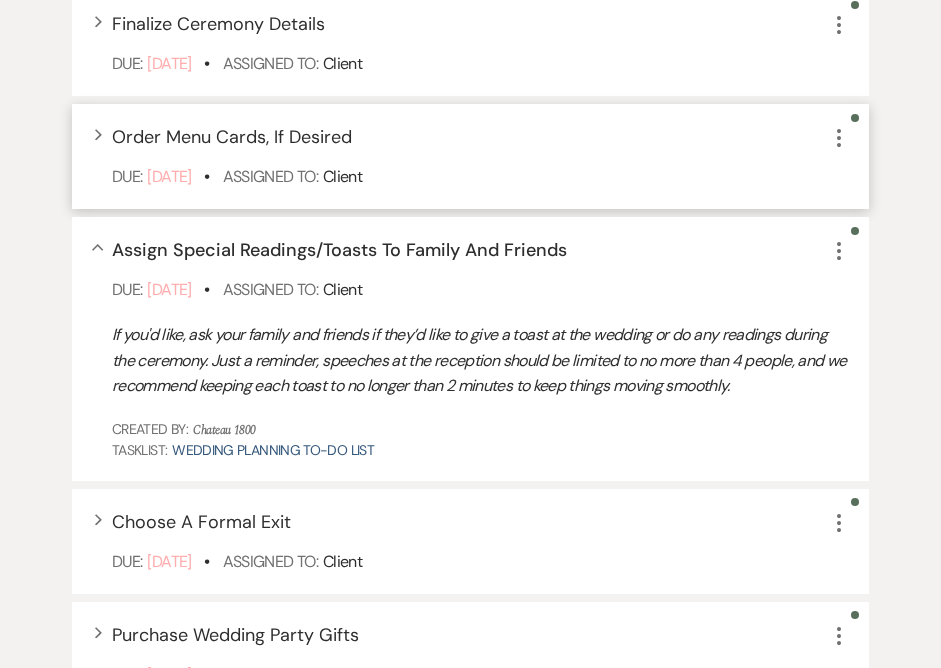 click on "More" 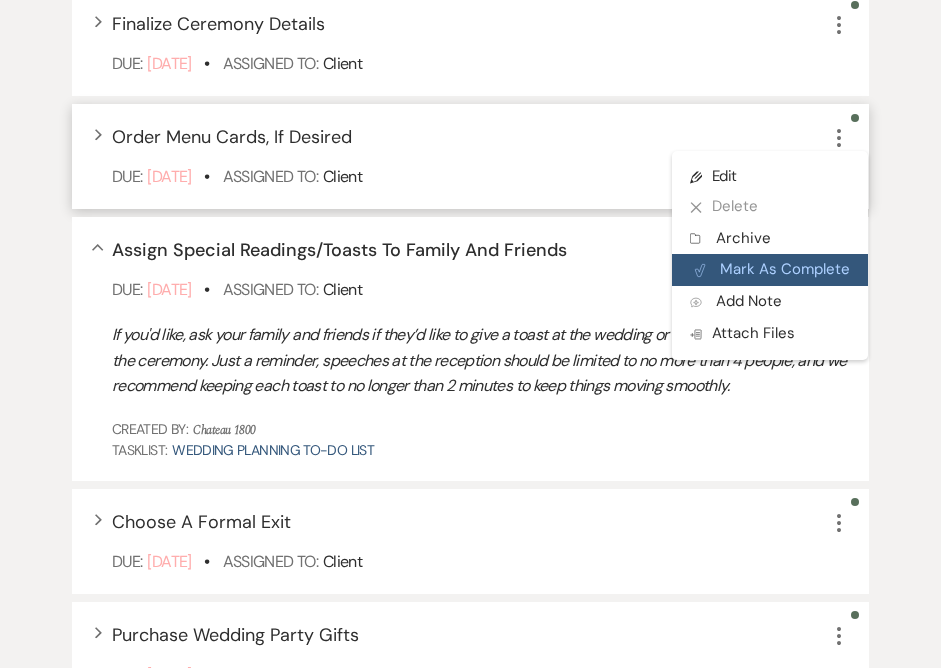 click on "Plan Portal Link   Mark As Complete" at bounding box center [770, 270] 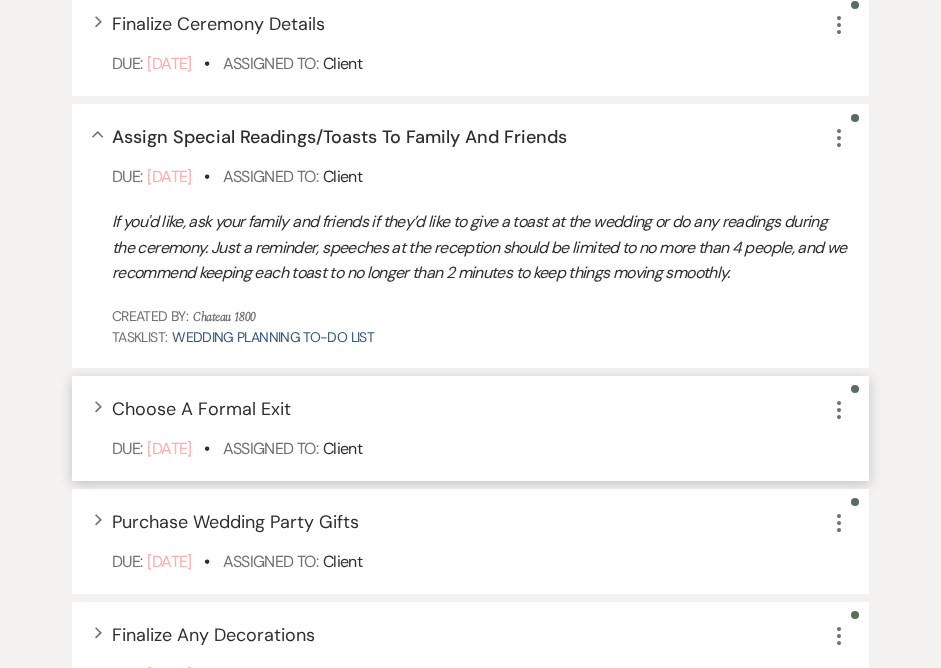 click on "Expand Choose A Formal Exit More" at bounding box center (480, 409) 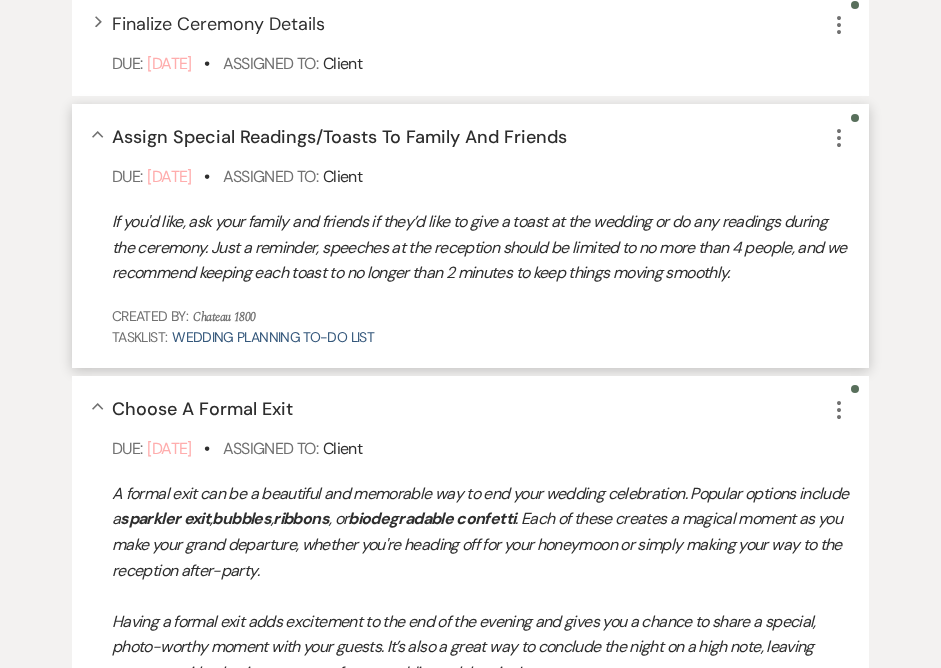 click on "Collapse Assign Special Readings/Toasts To Family And Friends More" at bounding box center [480, 137] 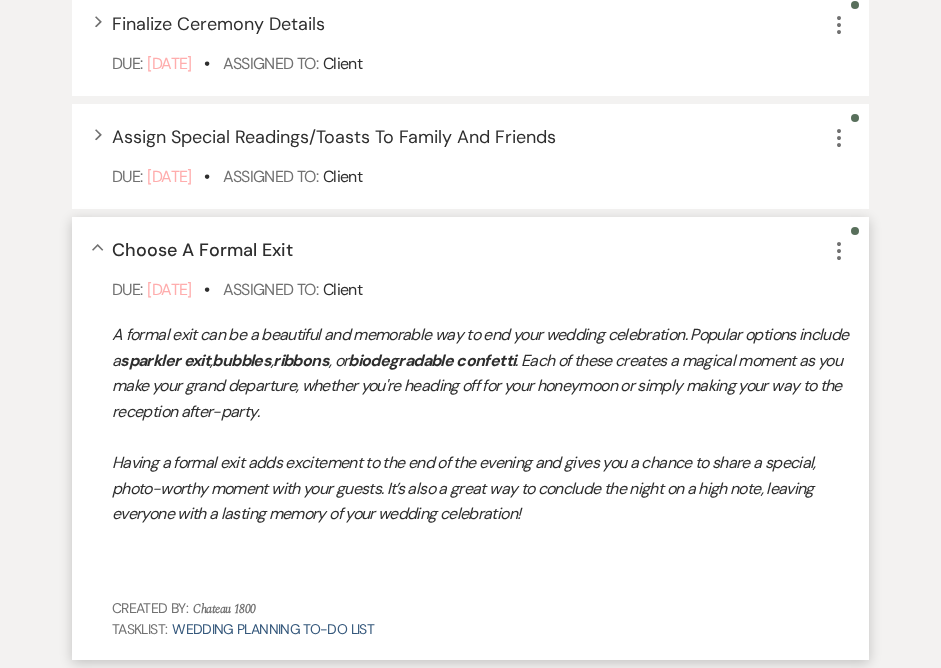 click on "Collapse Choose A Formal Exit More Due:  [DATE] • Assigned To:  Client A formal exit can be a beautiful and memorable way to end your wedding celebration. Popular options include a  sparkler exit ,  bubbles ,  ribbons , or  biodegradable confetti . Each of these creates a magical moment as you make your grand departure, whether you're heading off for your honeymoon or simply making your way to the reception after-party. Having a formal exit adds excitement to the end of the evening and gives you a chance to share a special, photo-worthy moment with your guests. It’s also a great way to conclude the night on a high note, leaving everyone with a lasting memory of your wedding celebration!  Created By:  Chateau 1800 TaskList:  Wedding Planning To-Do List" at bounding box center (470, 438) 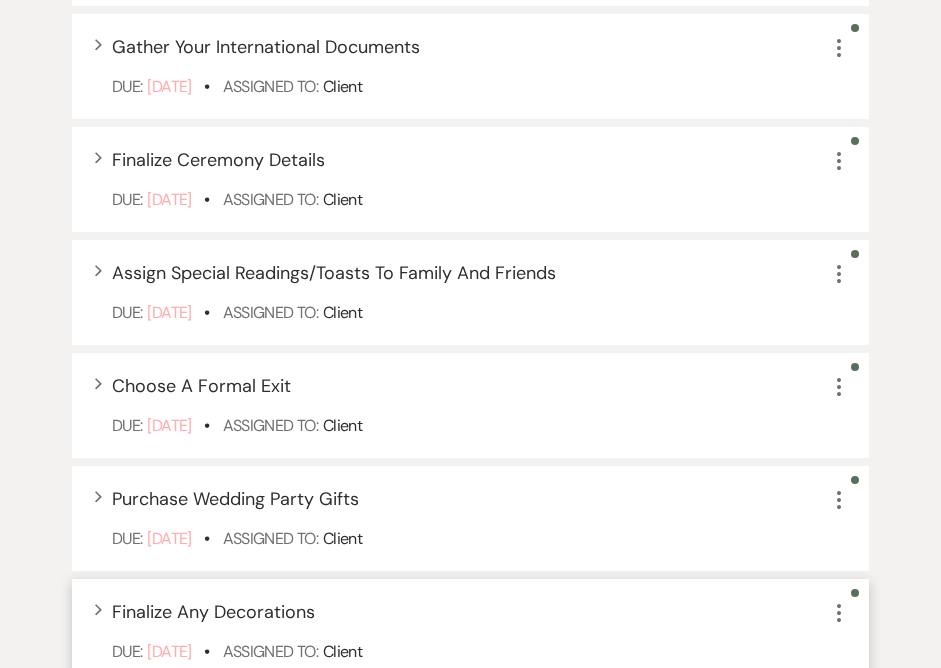 scroll, scrollTop: 1141, scrollLeft: 0, axis: vertical 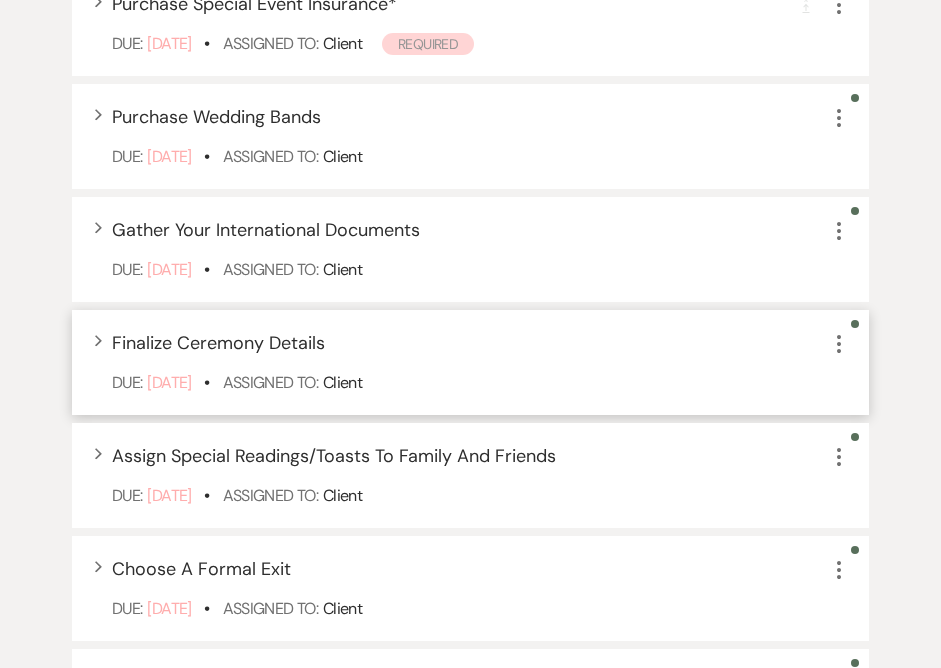 click on "More" 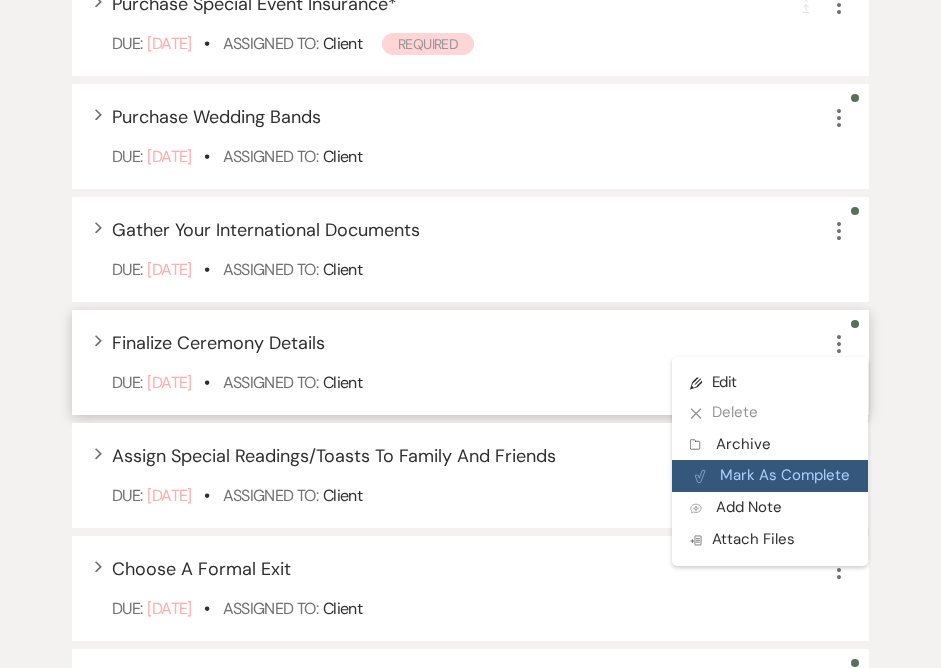 click on "Plan Portal Link   Mark As Complete" at bounding box center (770, 476) 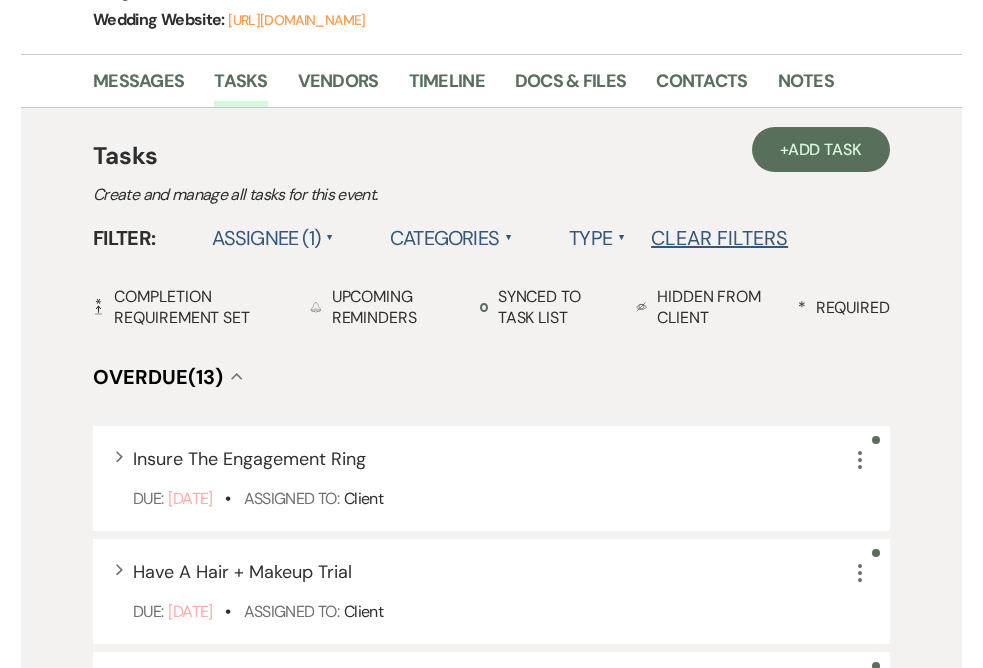 scroll, scrollTop: 0, scrollLeft: 0, axis: both 